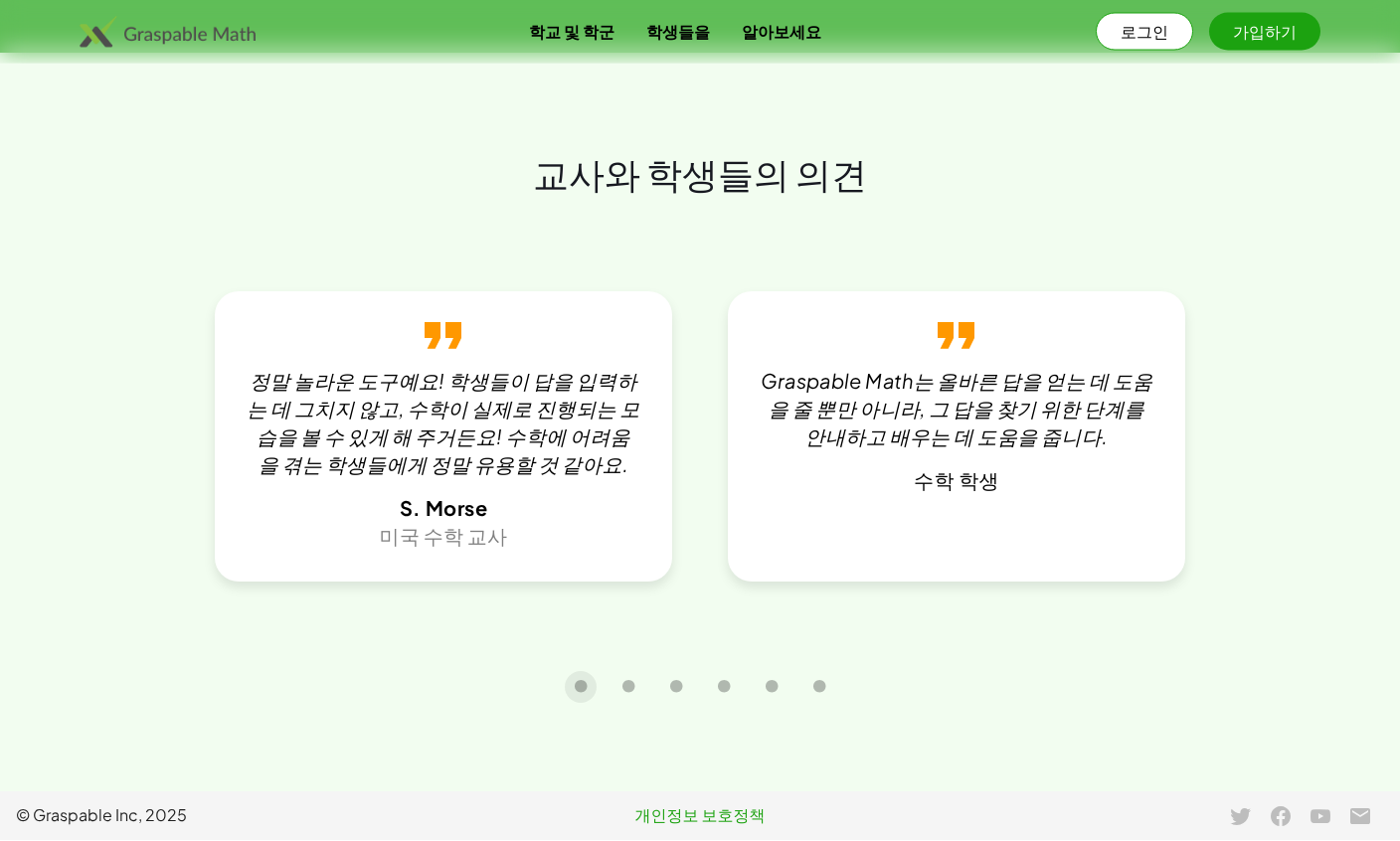 scroll, scrollTop: 3740, scrollLeft: 0, axis: vertical 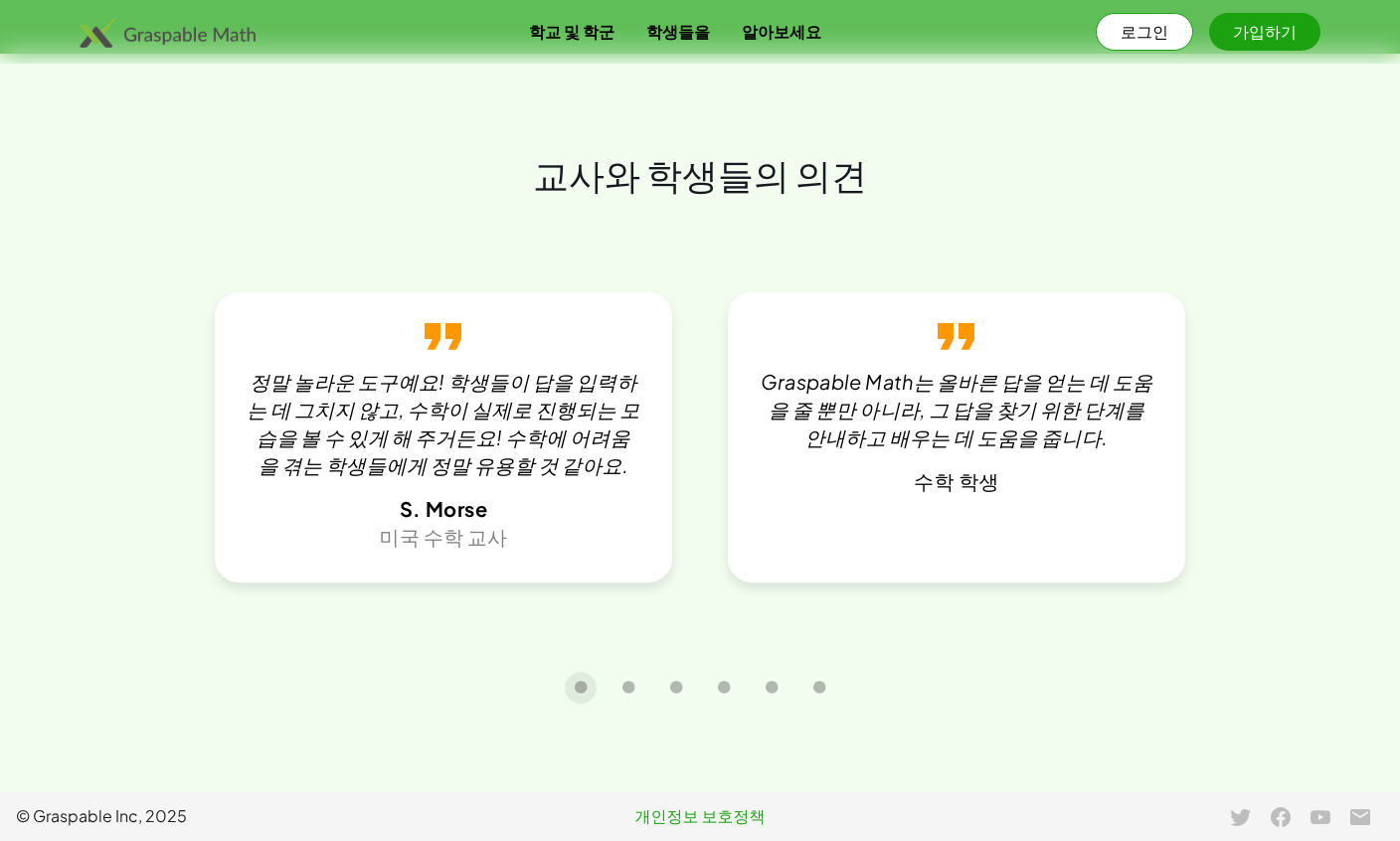 click on "From Here to There: Elementary Edition을" at bounding box center (504, -133) 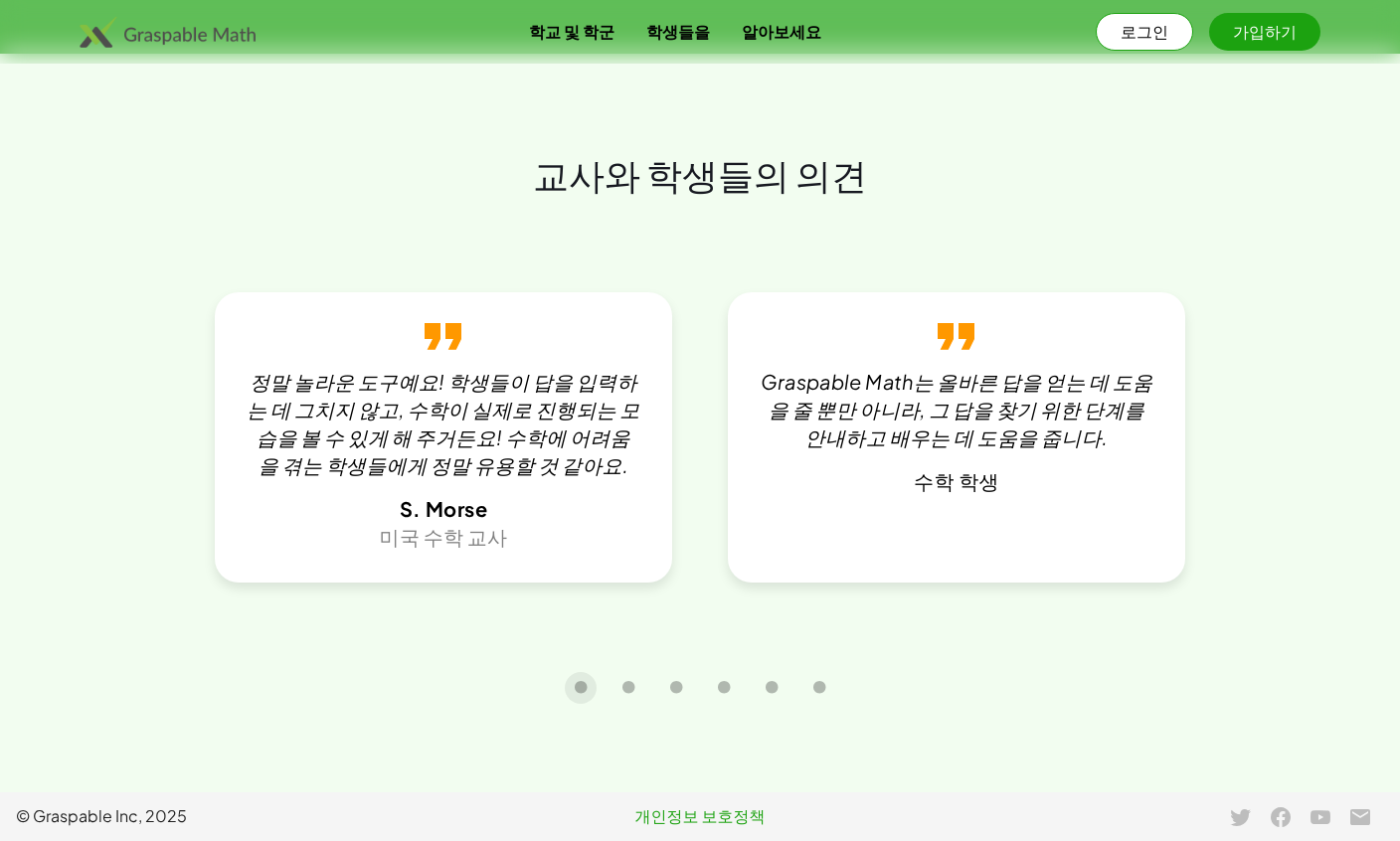 click on "From Here To There" at bounding box center [422, -147] 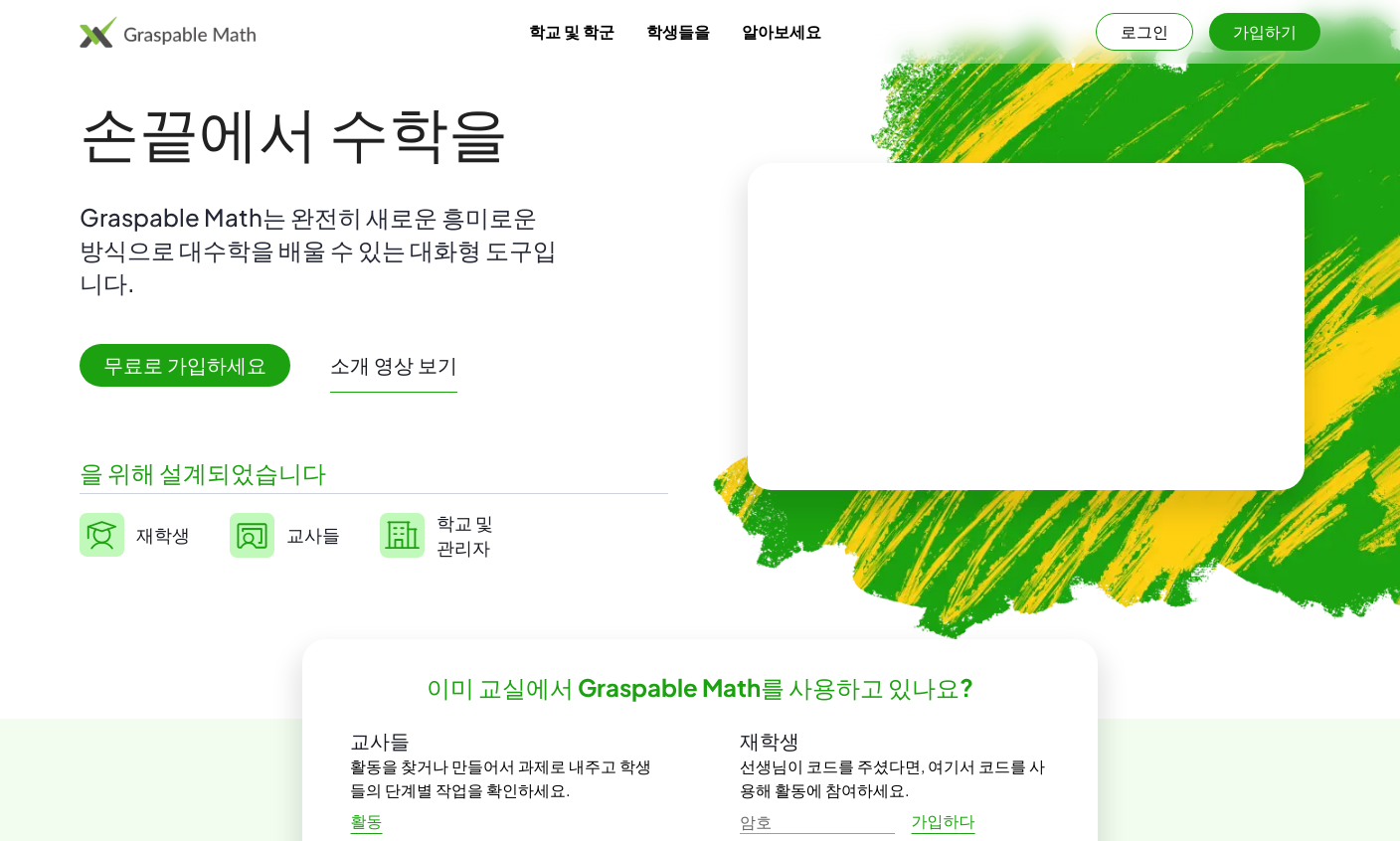 scroll, scrollTop: 0, scrollLeft: 0, axis: both 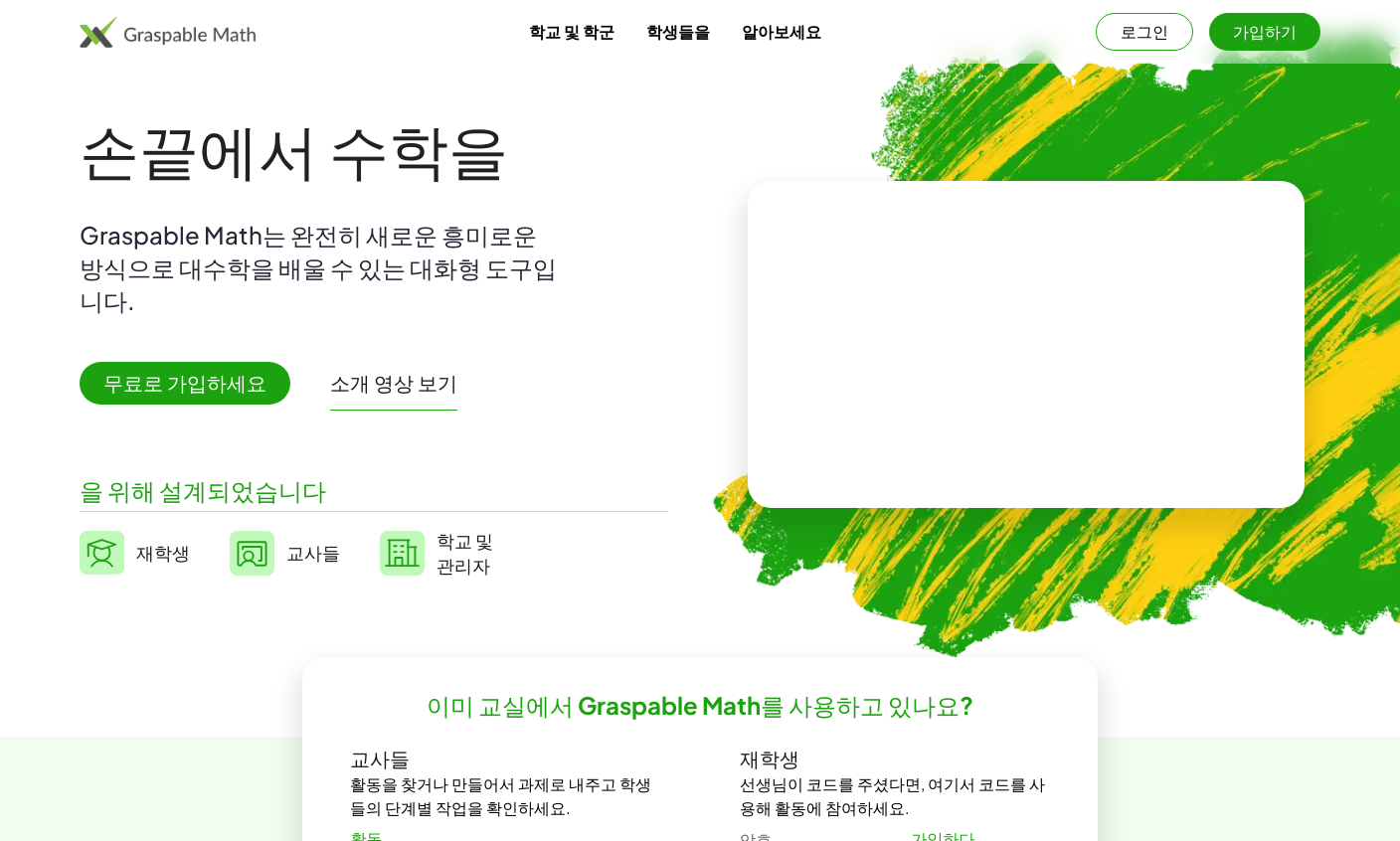 click on "학교 및 학군" at bounding box center (572, 31) 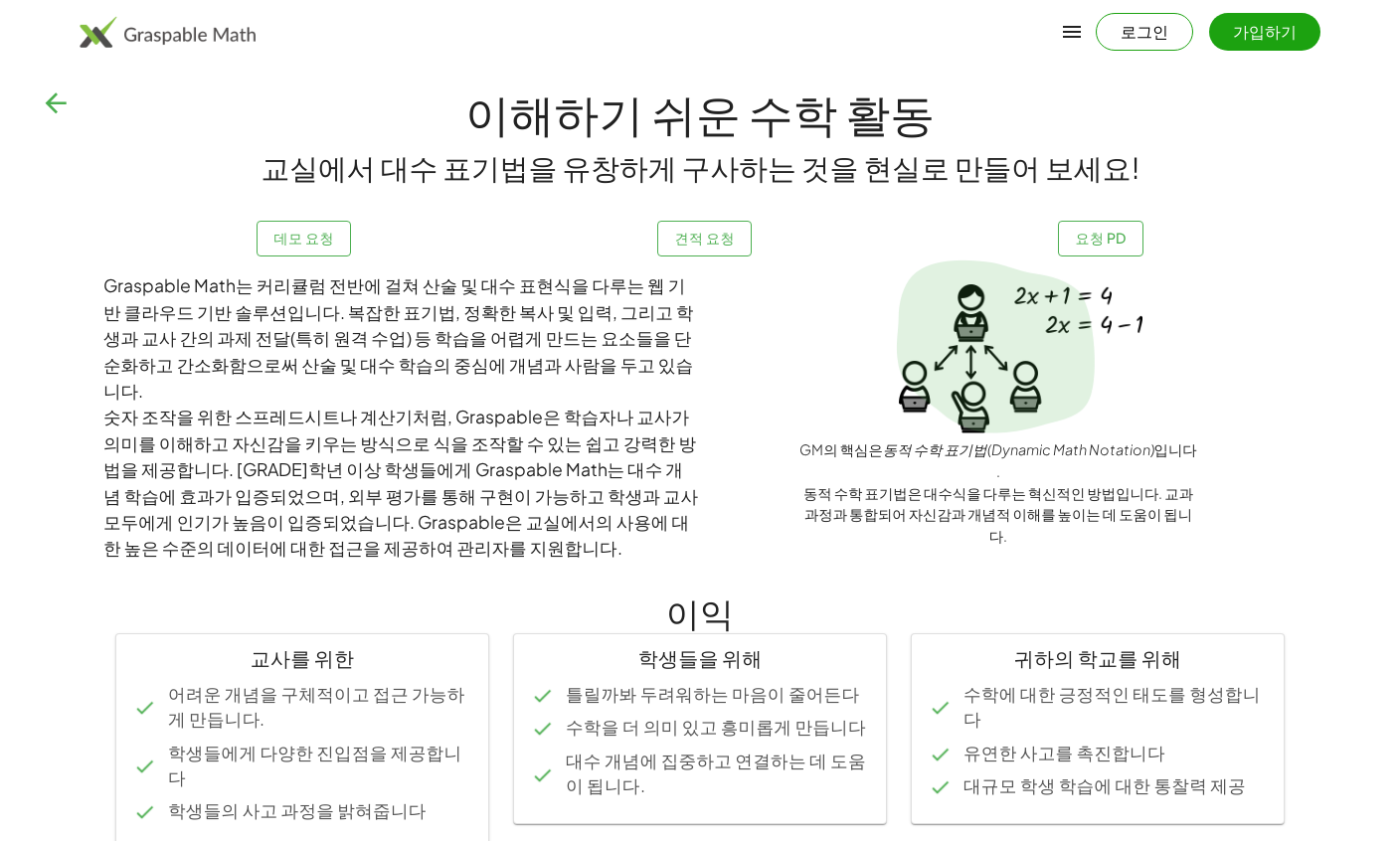 scroll, scrollTop: 34, scrollLeft: 0, axis: vertical 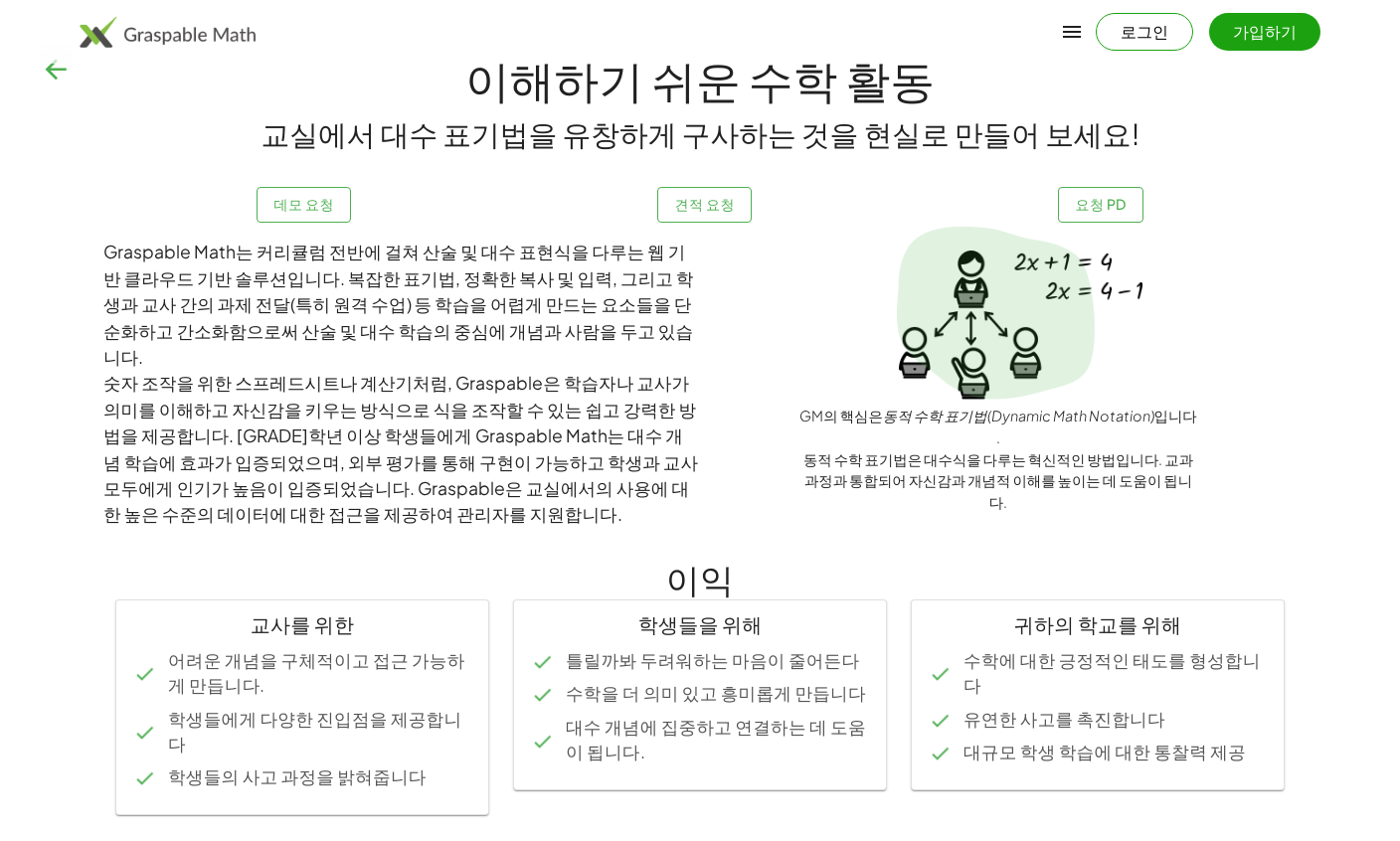 click 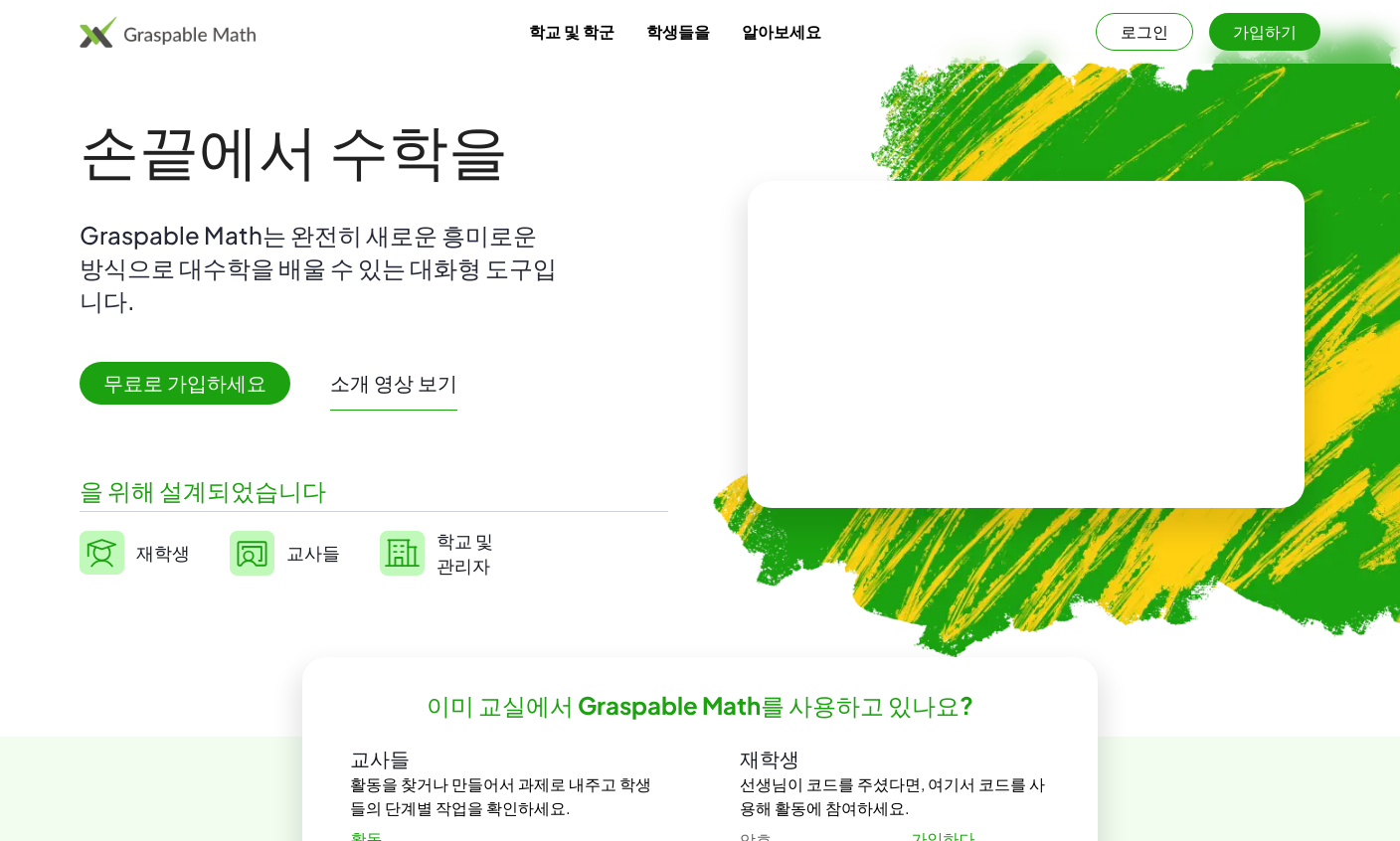 click on "소개 영상 보기" at bounding box center [394, 382] 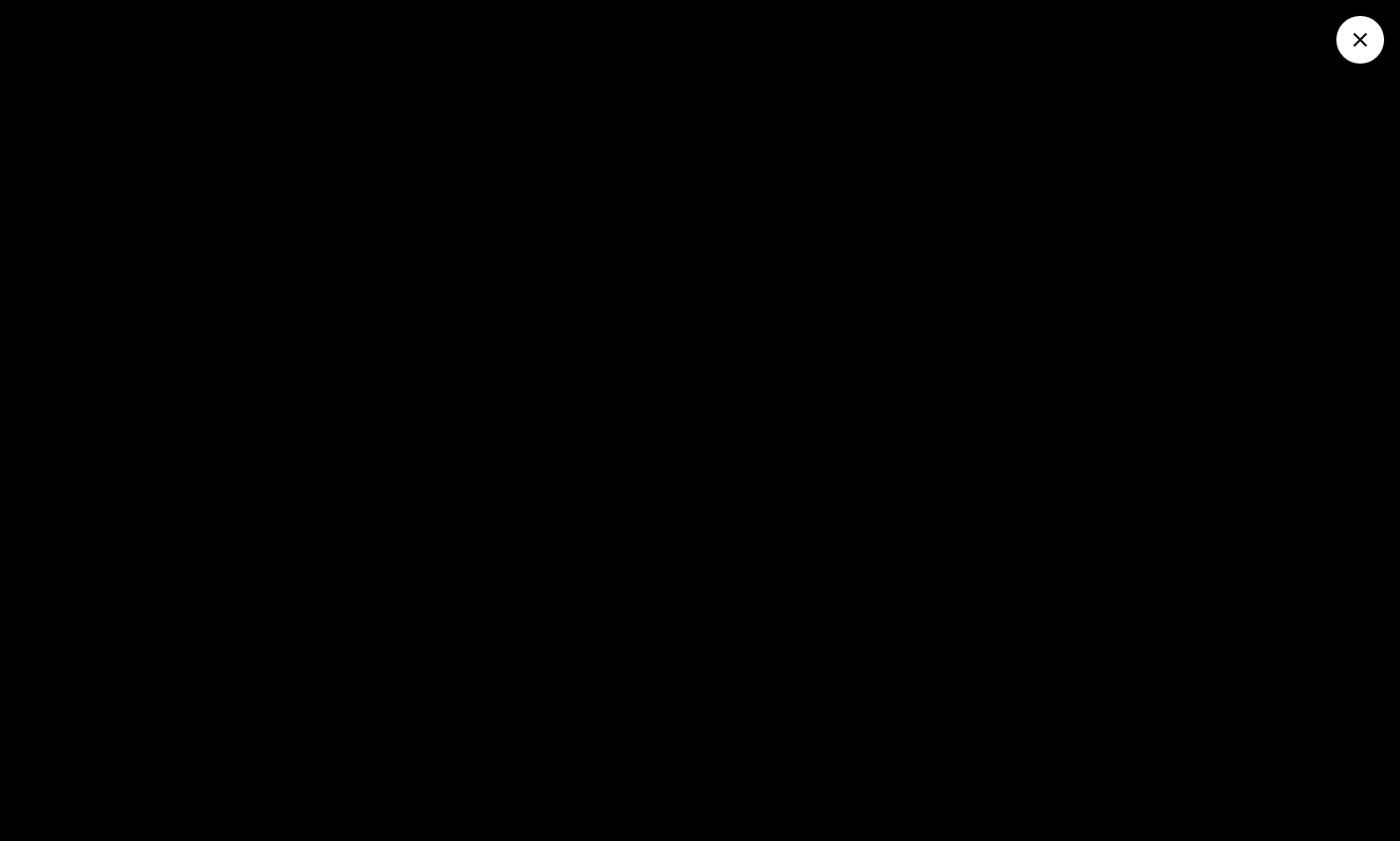 click 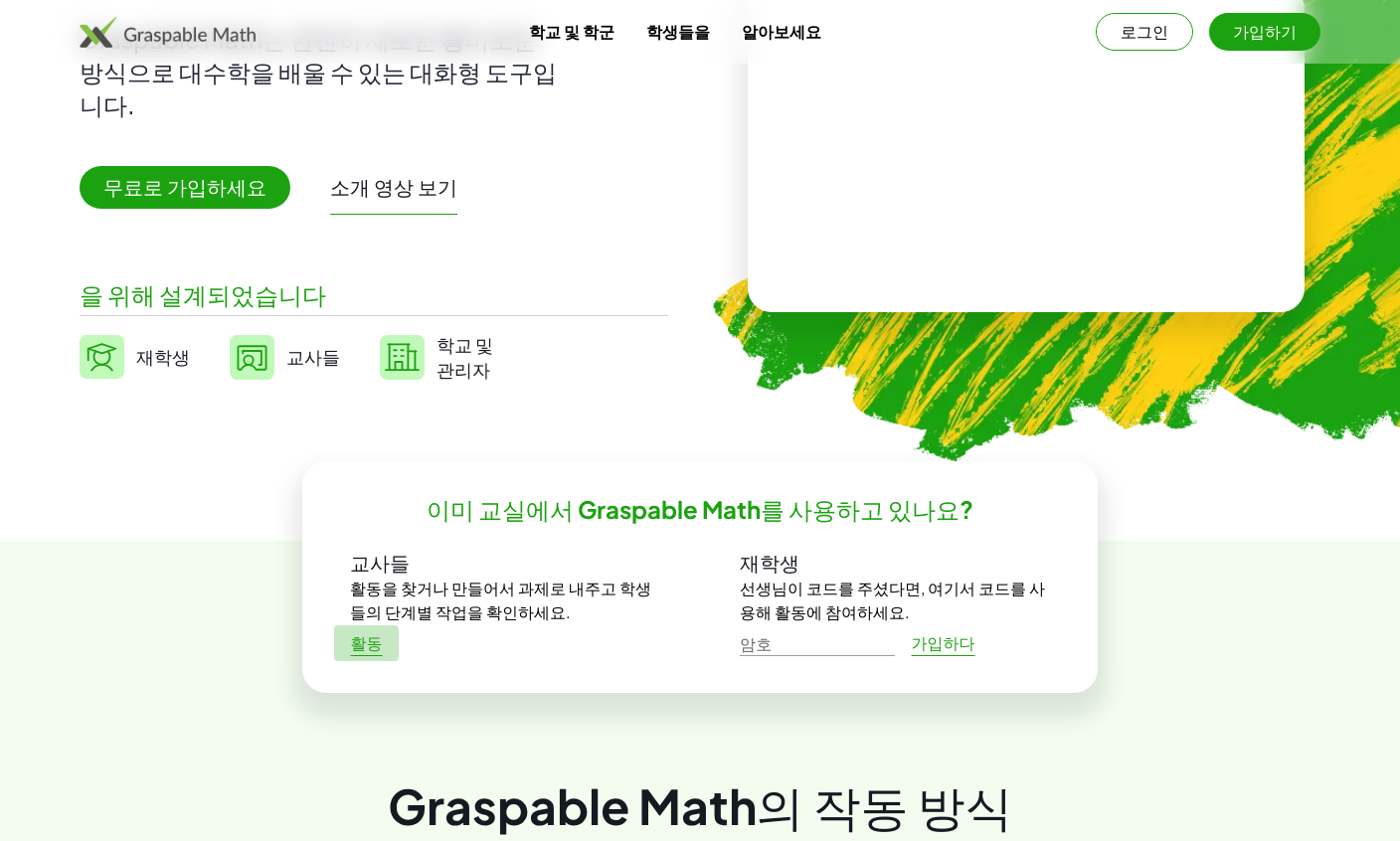 click on "활동" at bounding box center (367, 642) 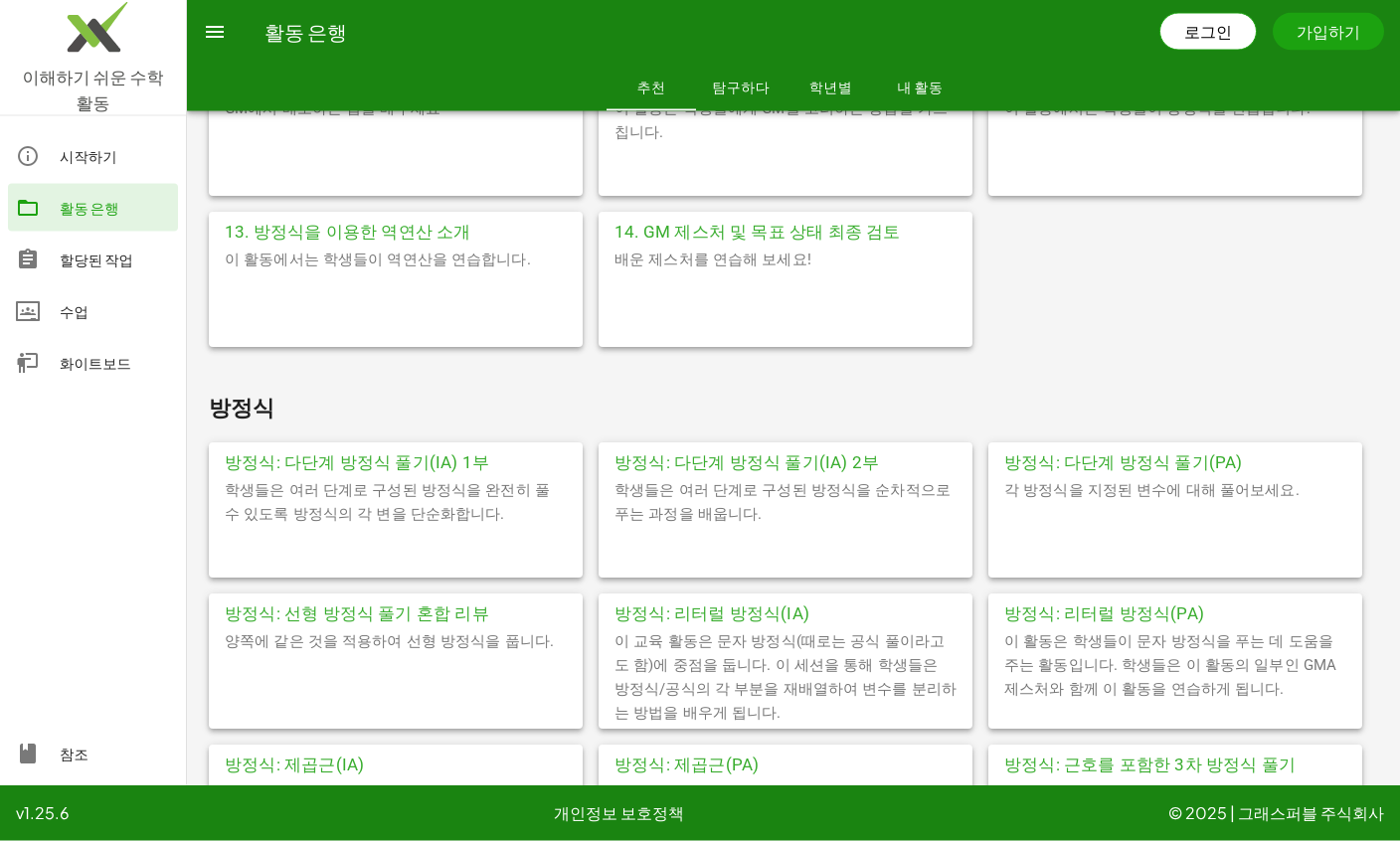scroll, scrollTop: 0, scrollLeft: 0, axis: both 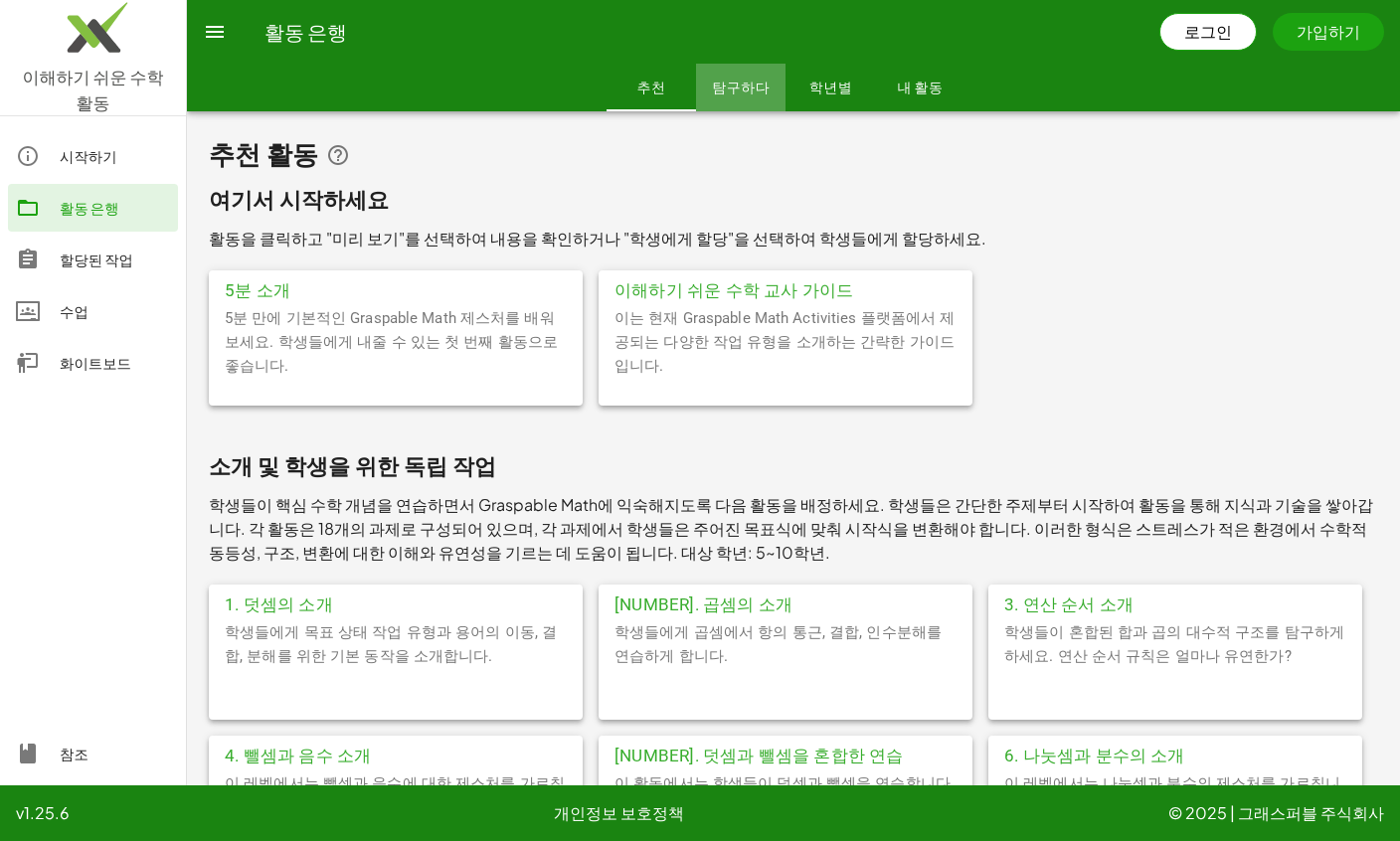 click on "탐구하다" at bounding box center (741, 86) 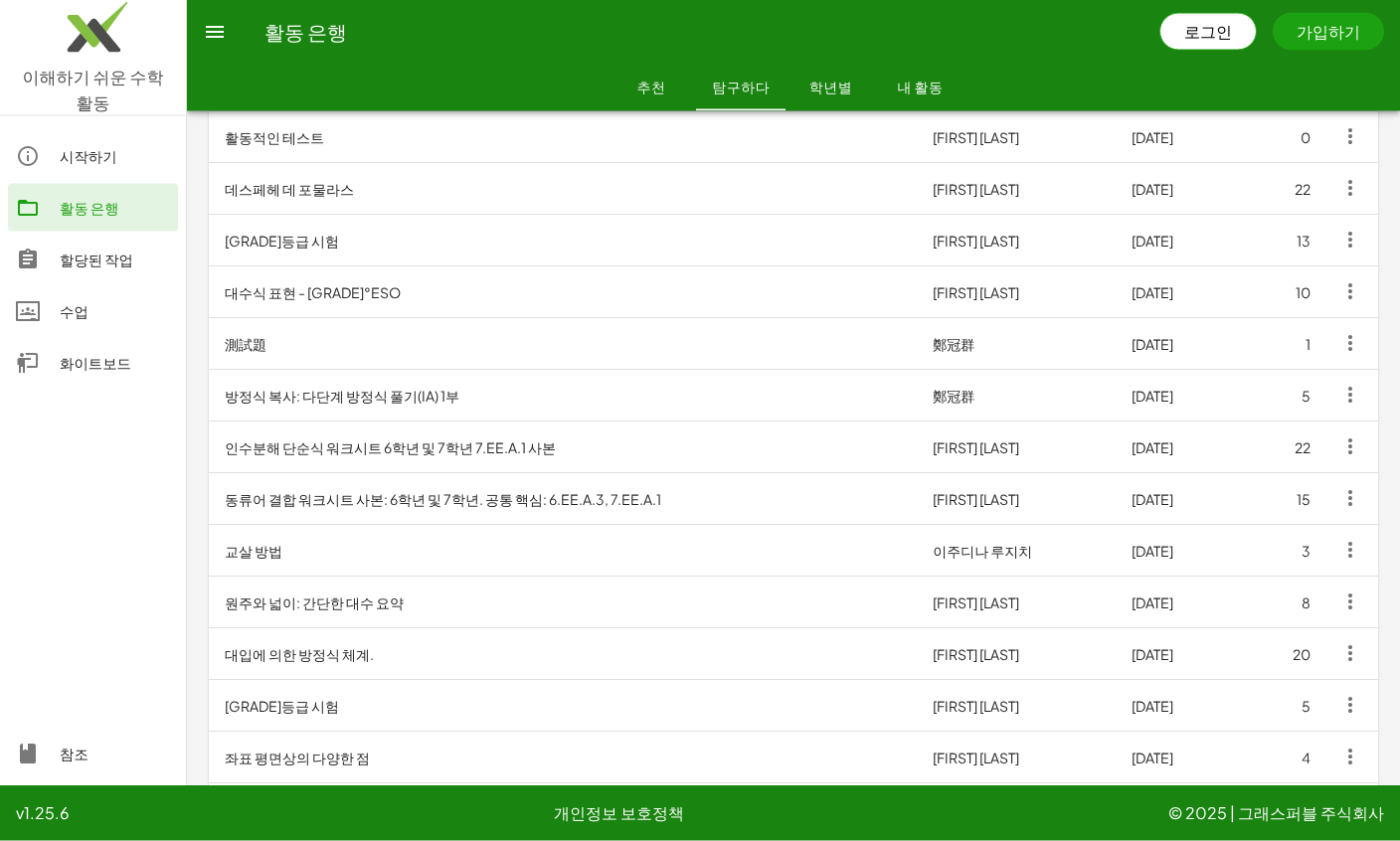 scroll, scrollTop: 502, scrollLeft: 0, axis: vertical 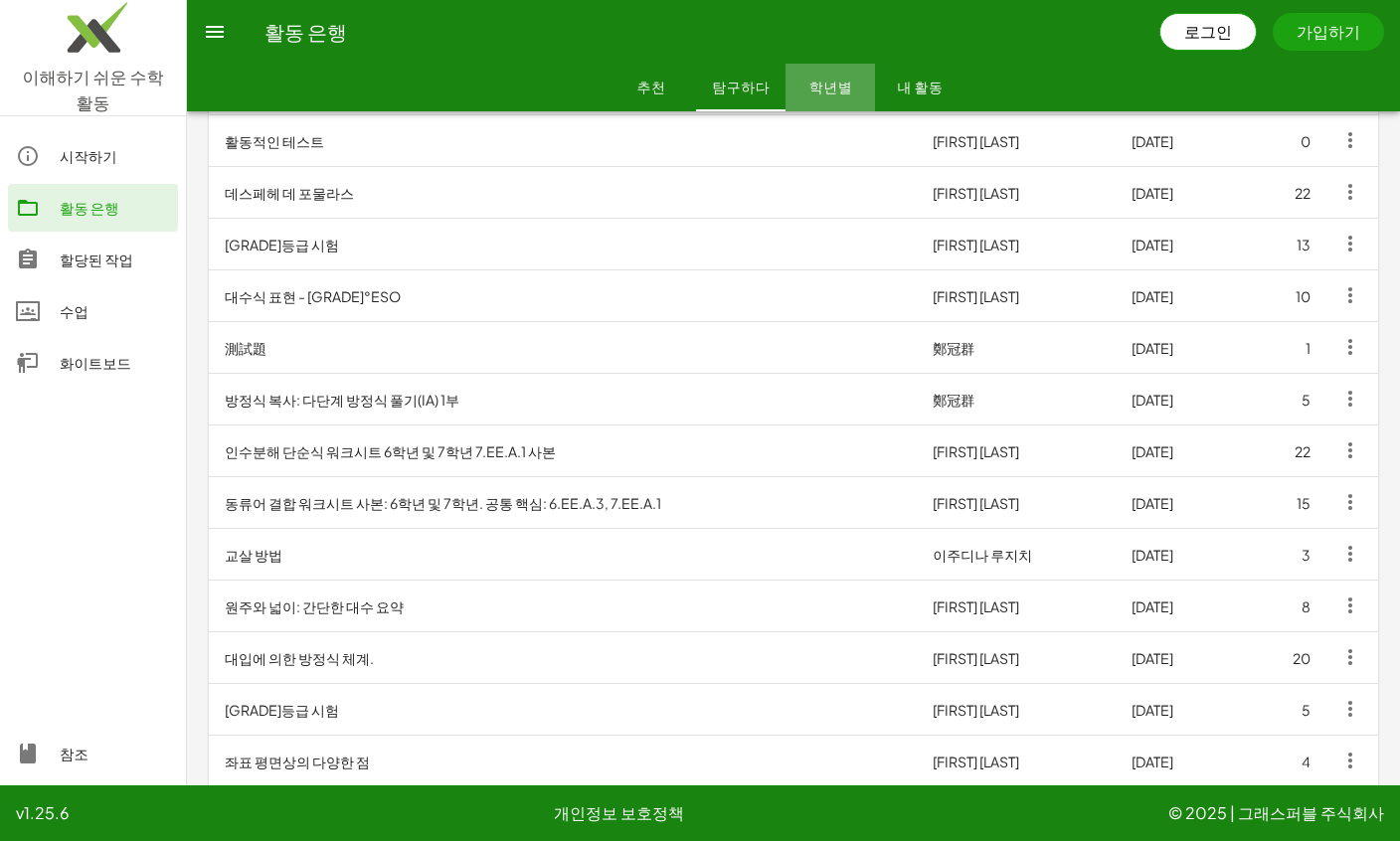 click on "학년별" at bounding box center [830, 86] 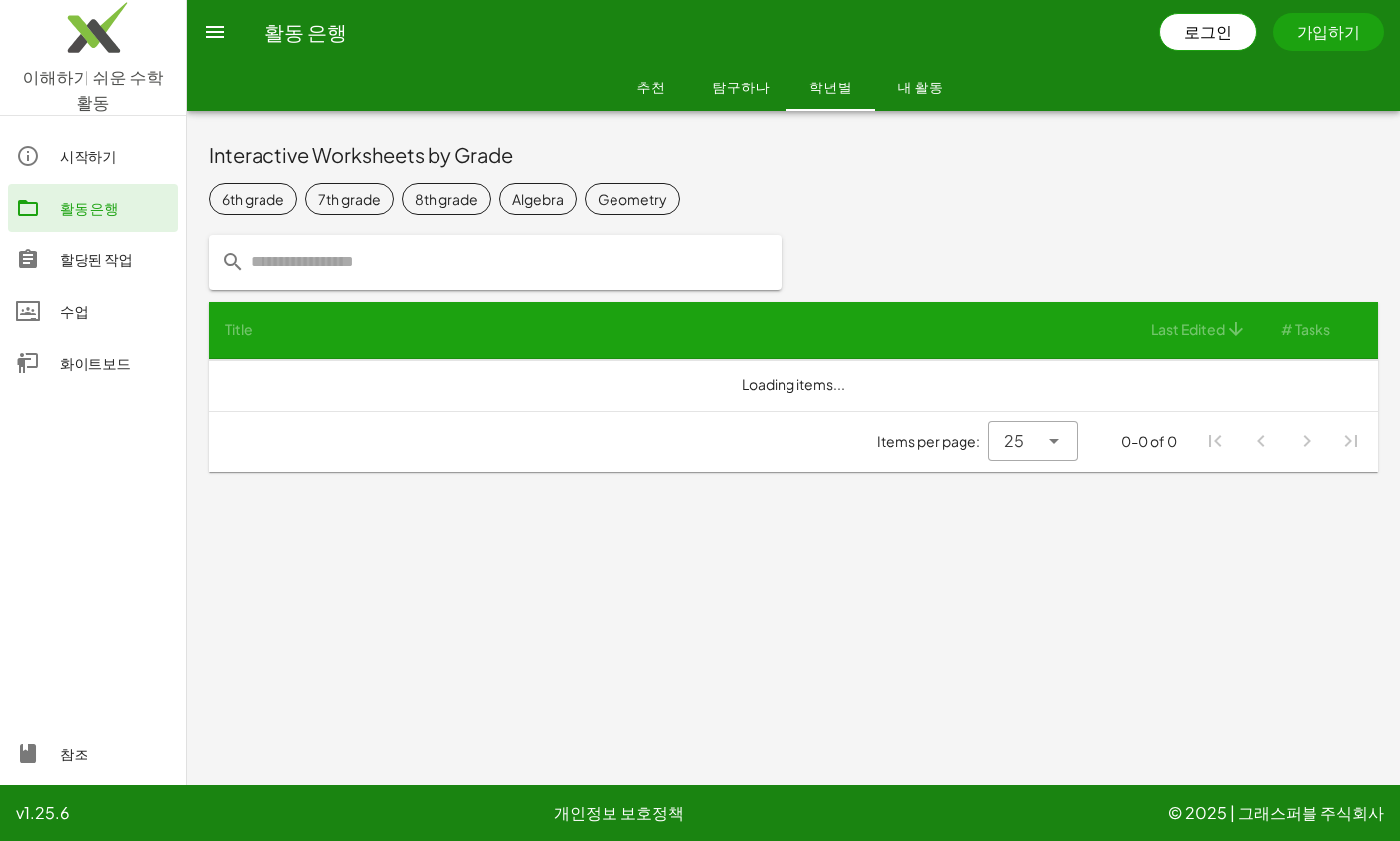 scroll, scrollTop: 0, scrollLeft: 0, axis: both 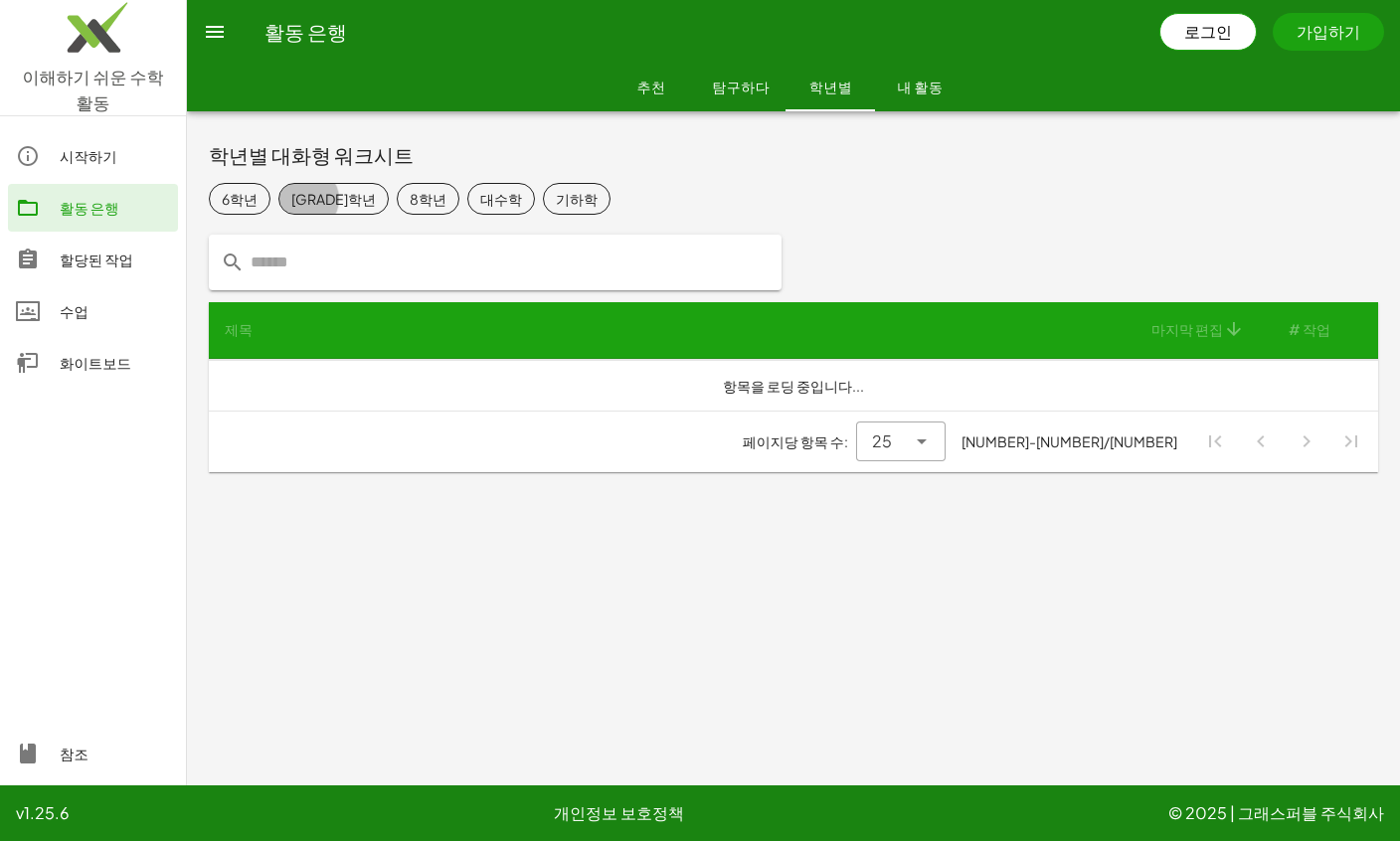 click on "[GRADE]학년" at bounding box center [333, 199] 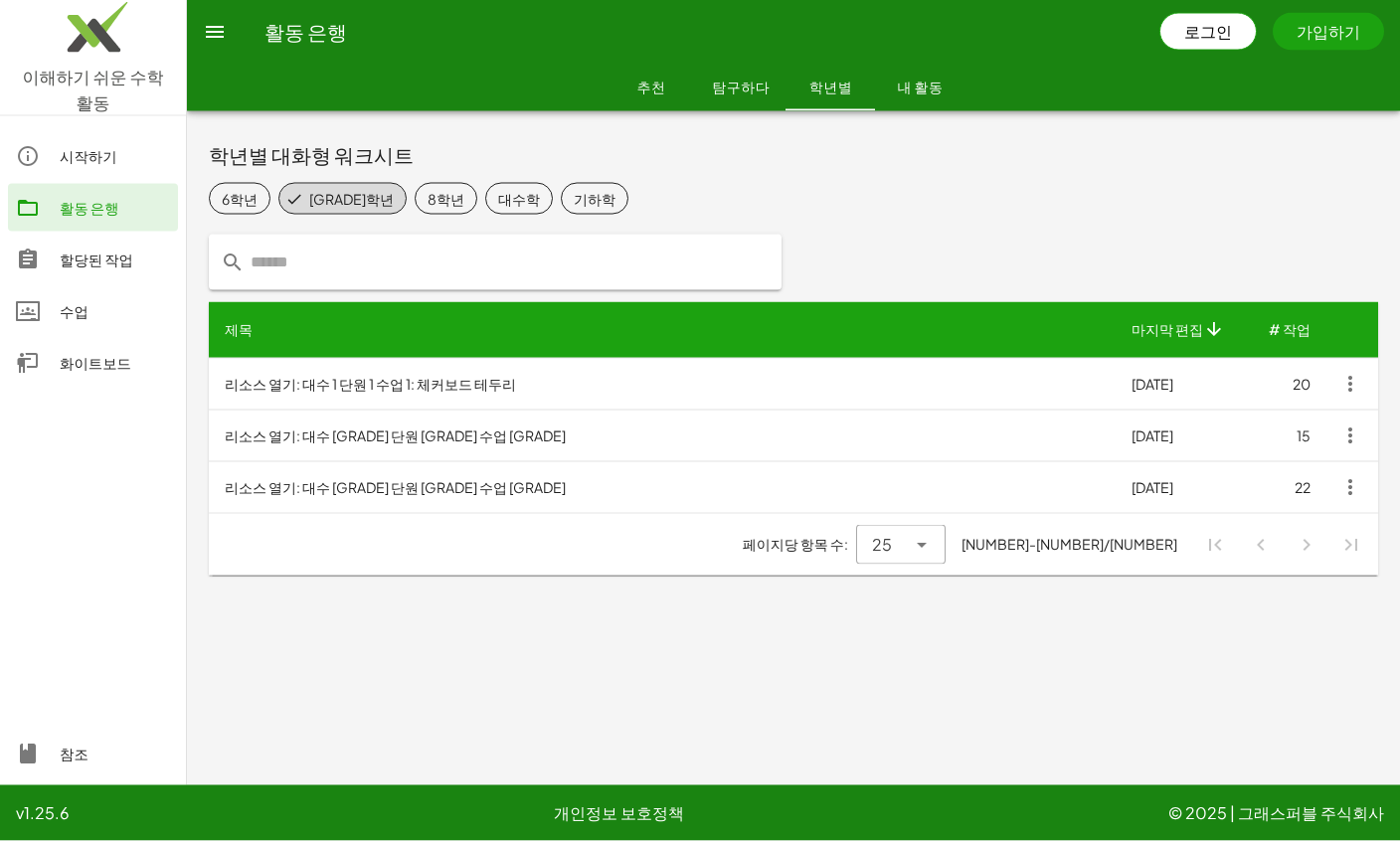 scroll, scrollTop: 31, scrollLeft: 0, axis: vertical 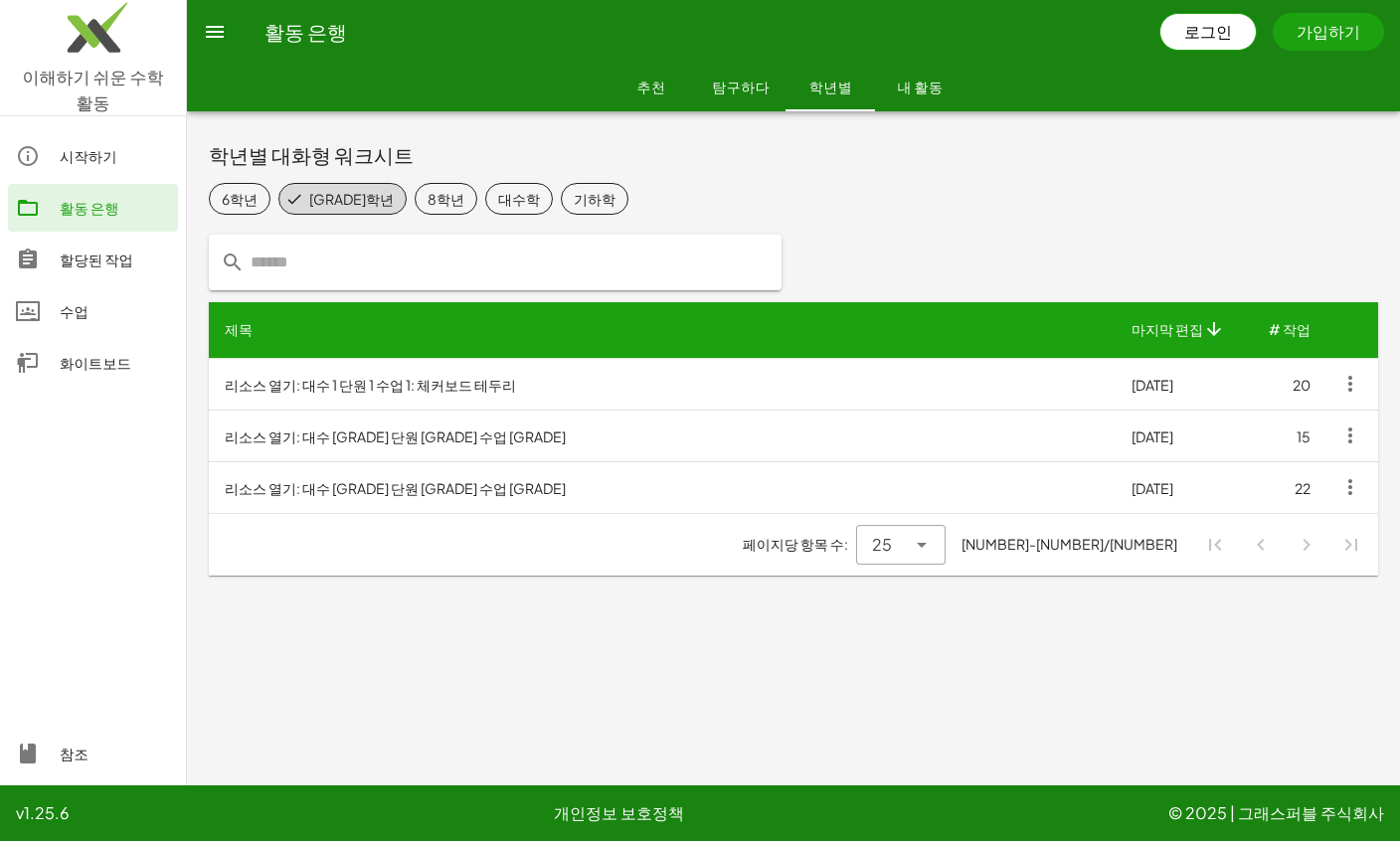 click on "리소스 열기: 대수 [GRADE] 단원 [GRADE] 수업 [GRADE]" at bounding box center [395, 436] 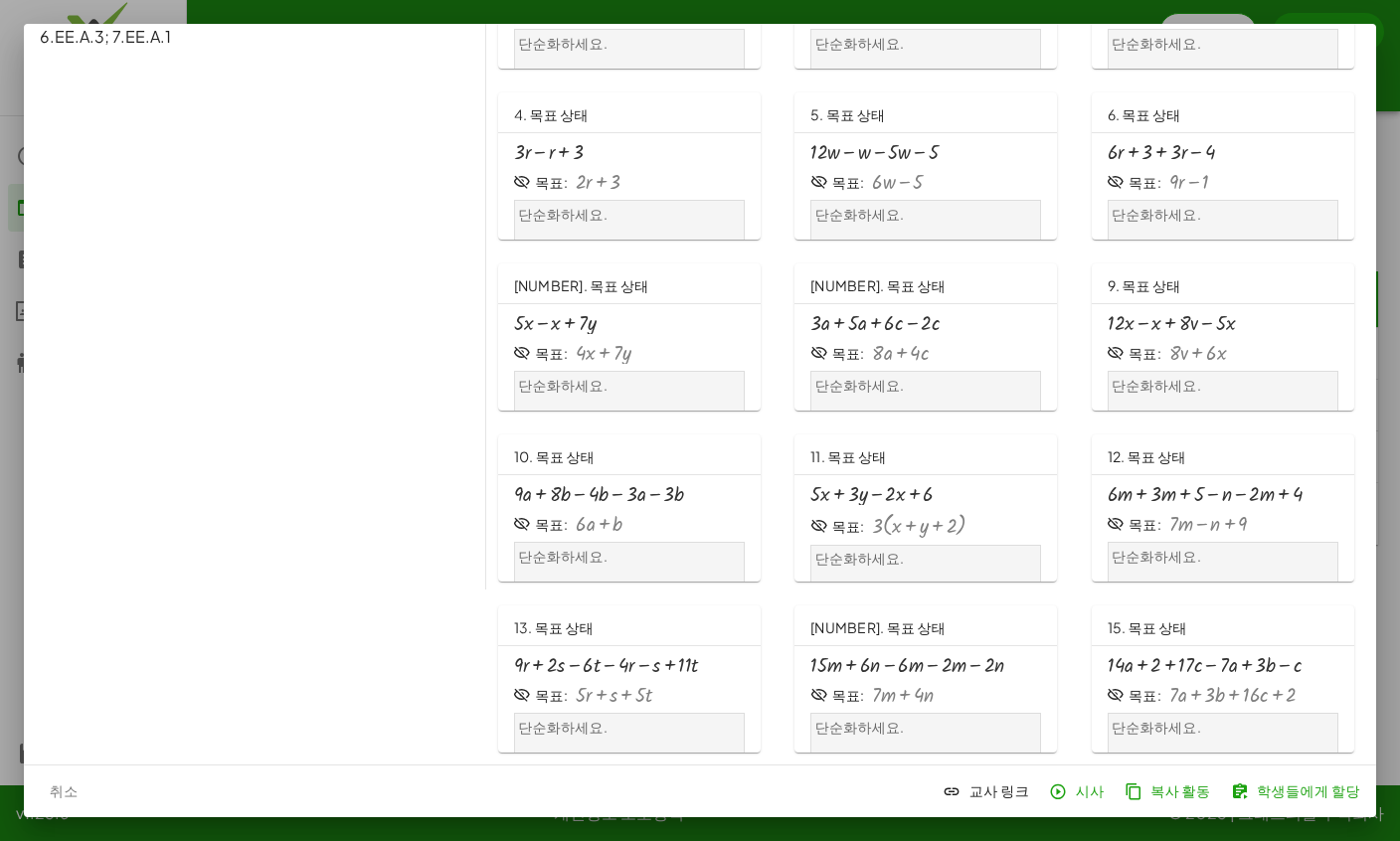scroll, scrollTop: 175, scrollLeft: 0, axis: vertical 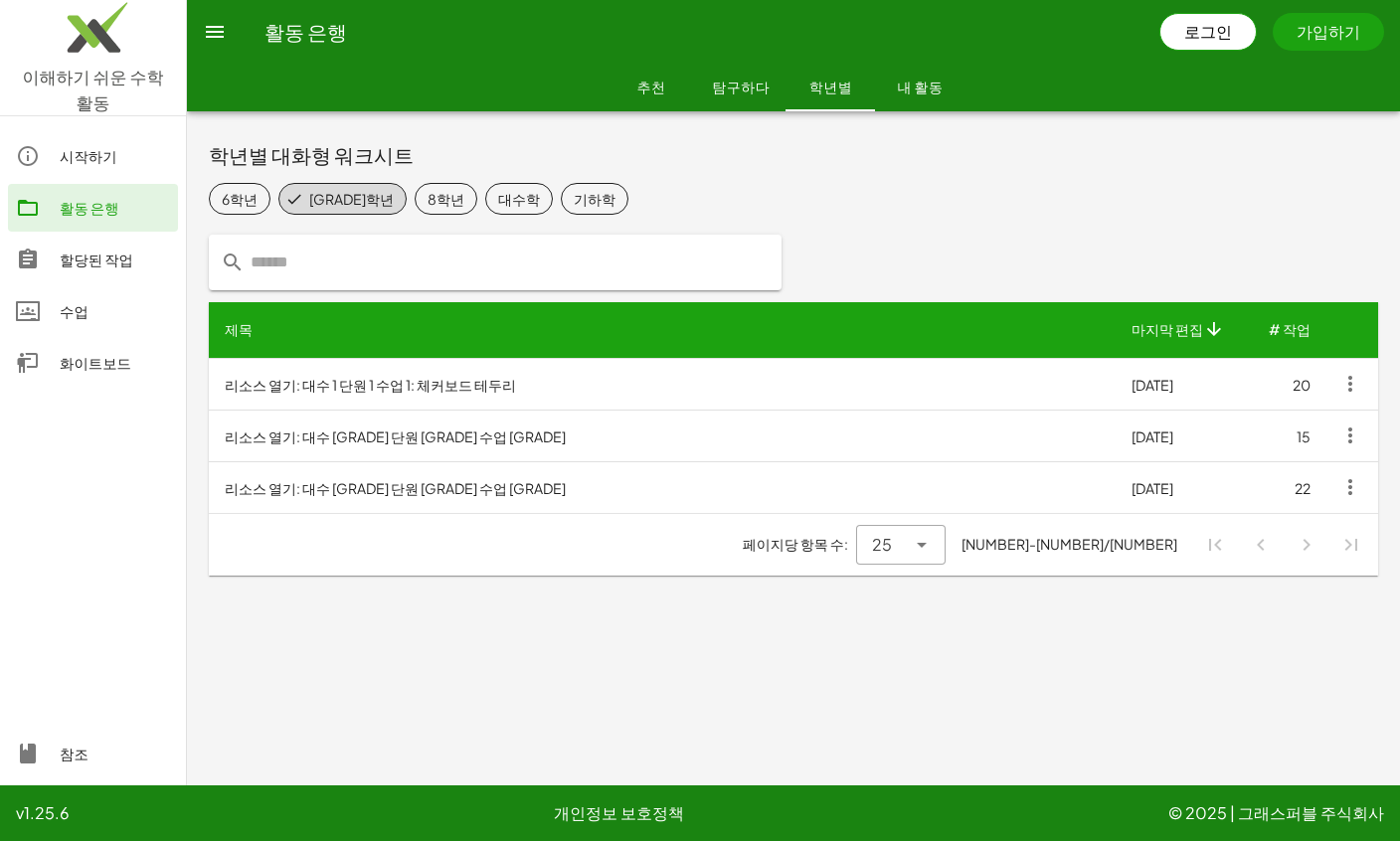 click on "대수학" at bounding box center [519, 199] 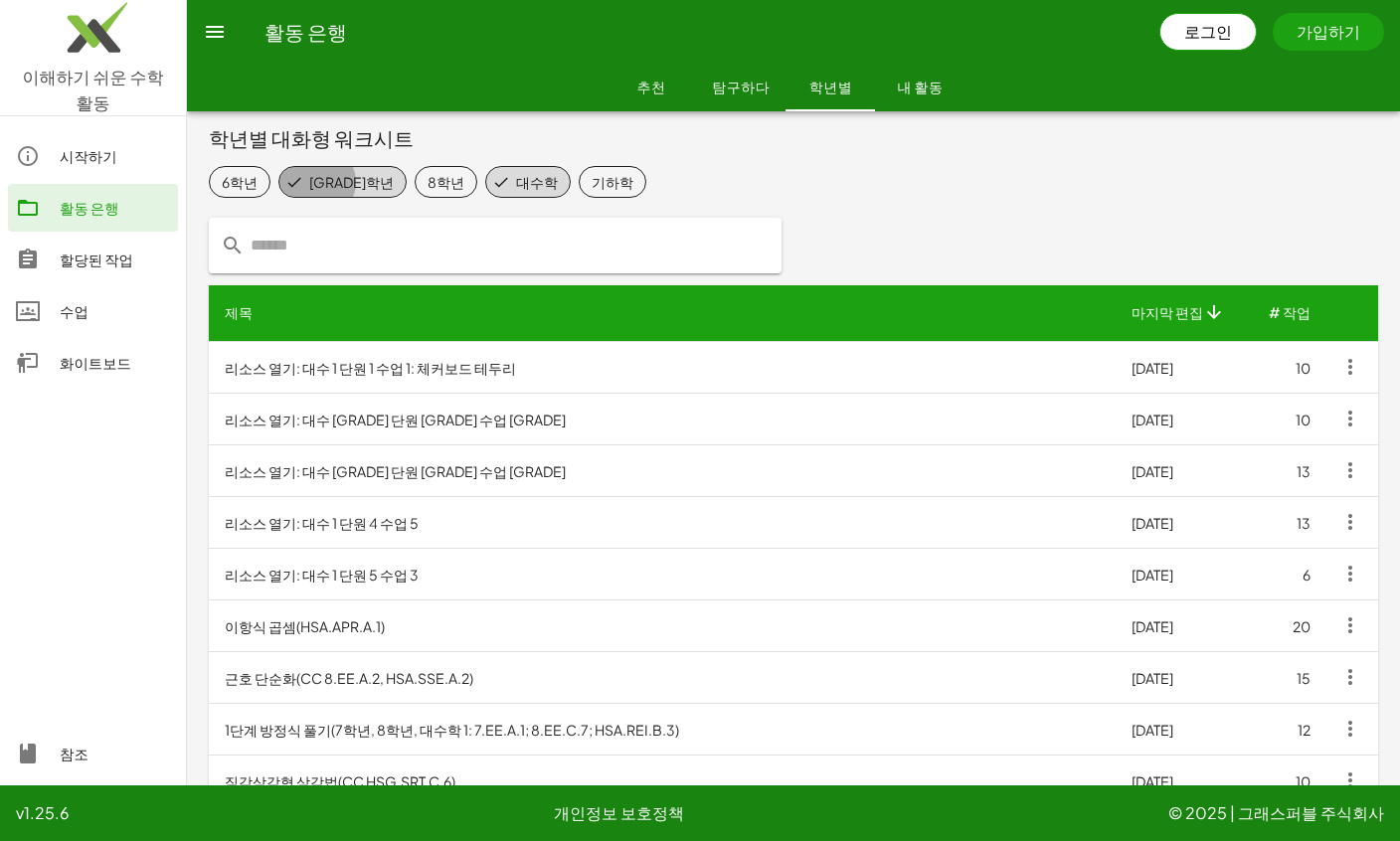 click on "[GRADE]학년" at bounding box center [351, 182] 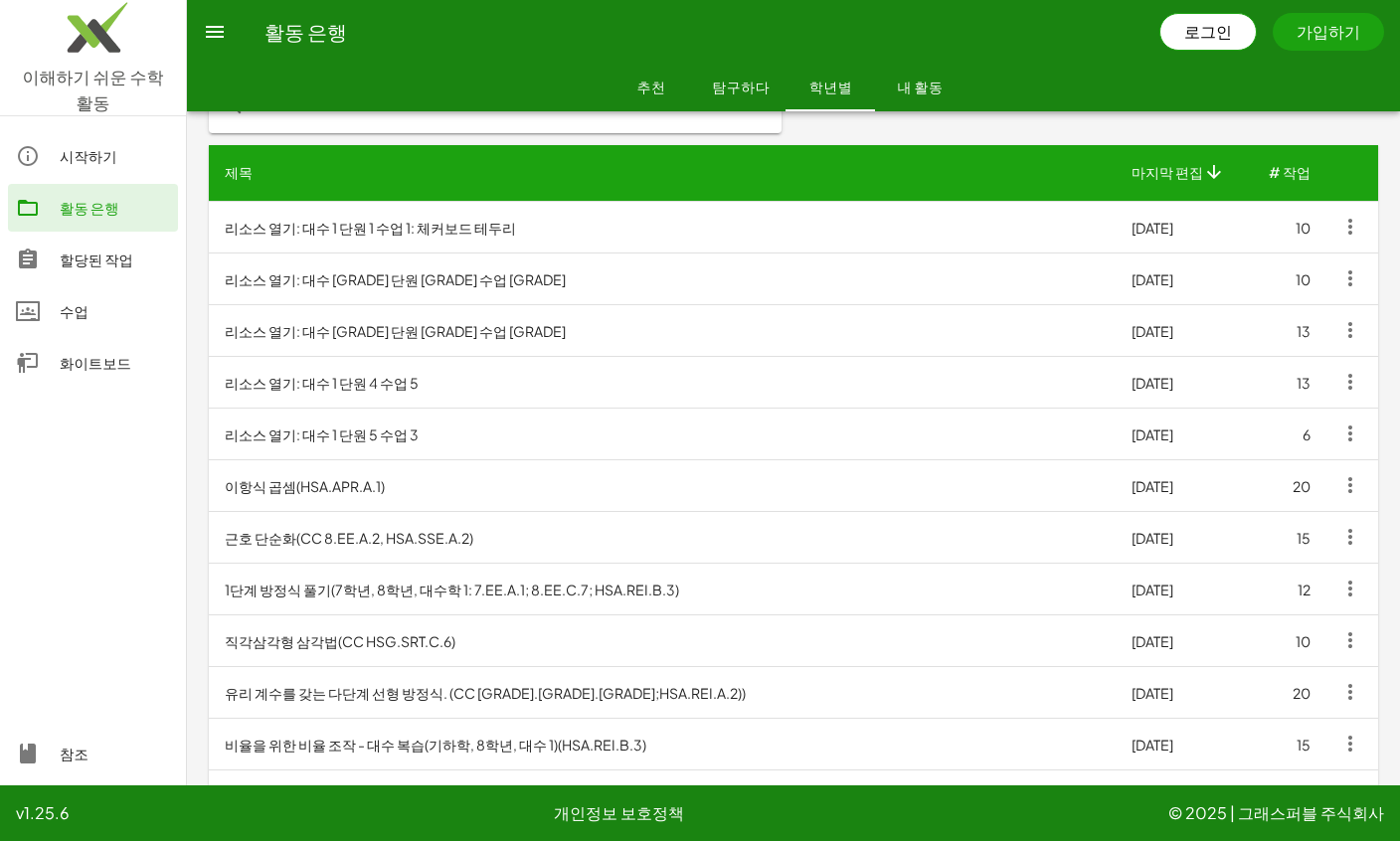 scroll, scrollTop: 188, scrollLeft: 0, axis: vertical 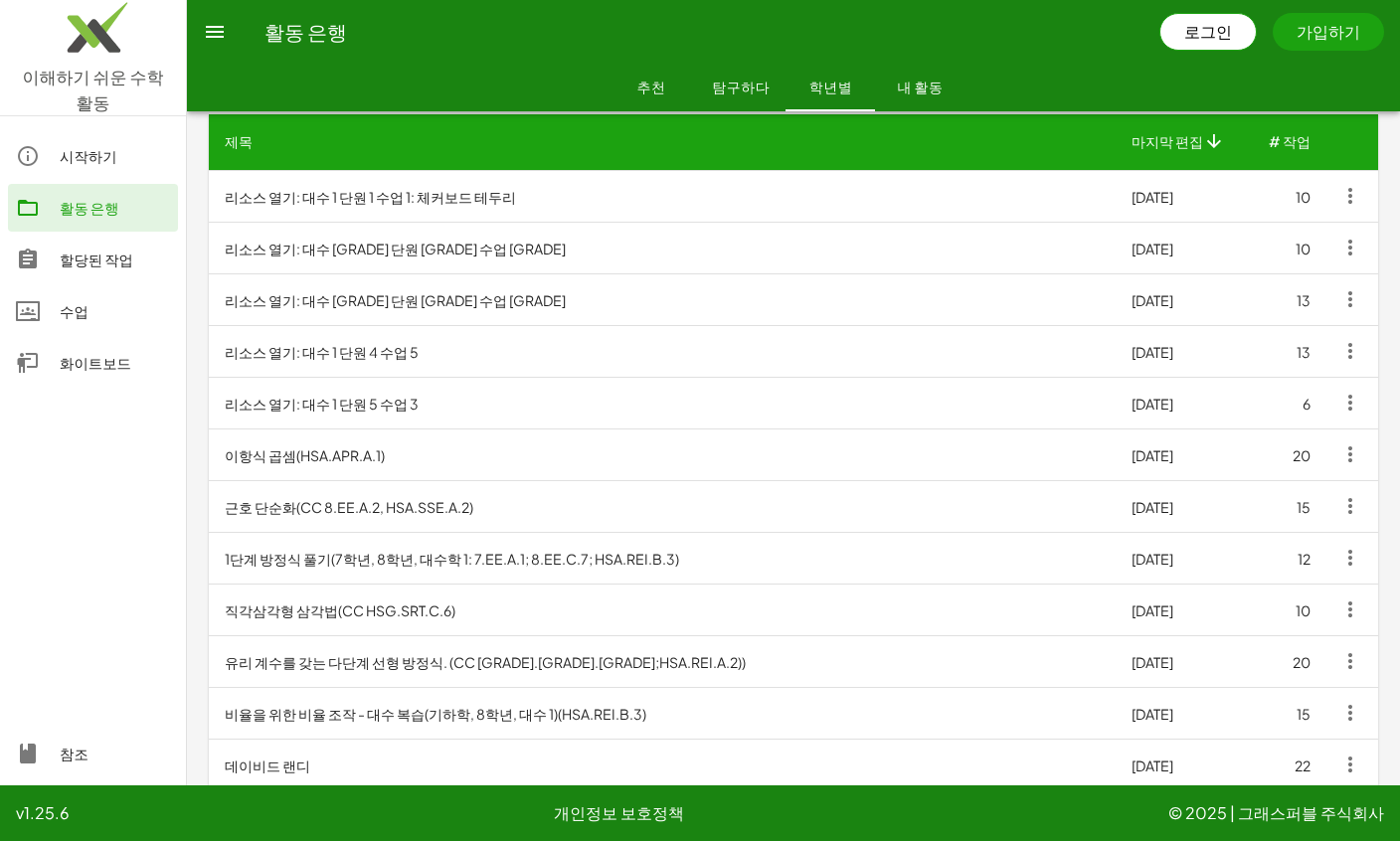 click on "1단계 방정식 풀기(7학년, 8학년, 대수학 1: 7.EE.A.1; 8.EE.C.7; HSA.REI.B.3)" at bounding box center [662, 558] 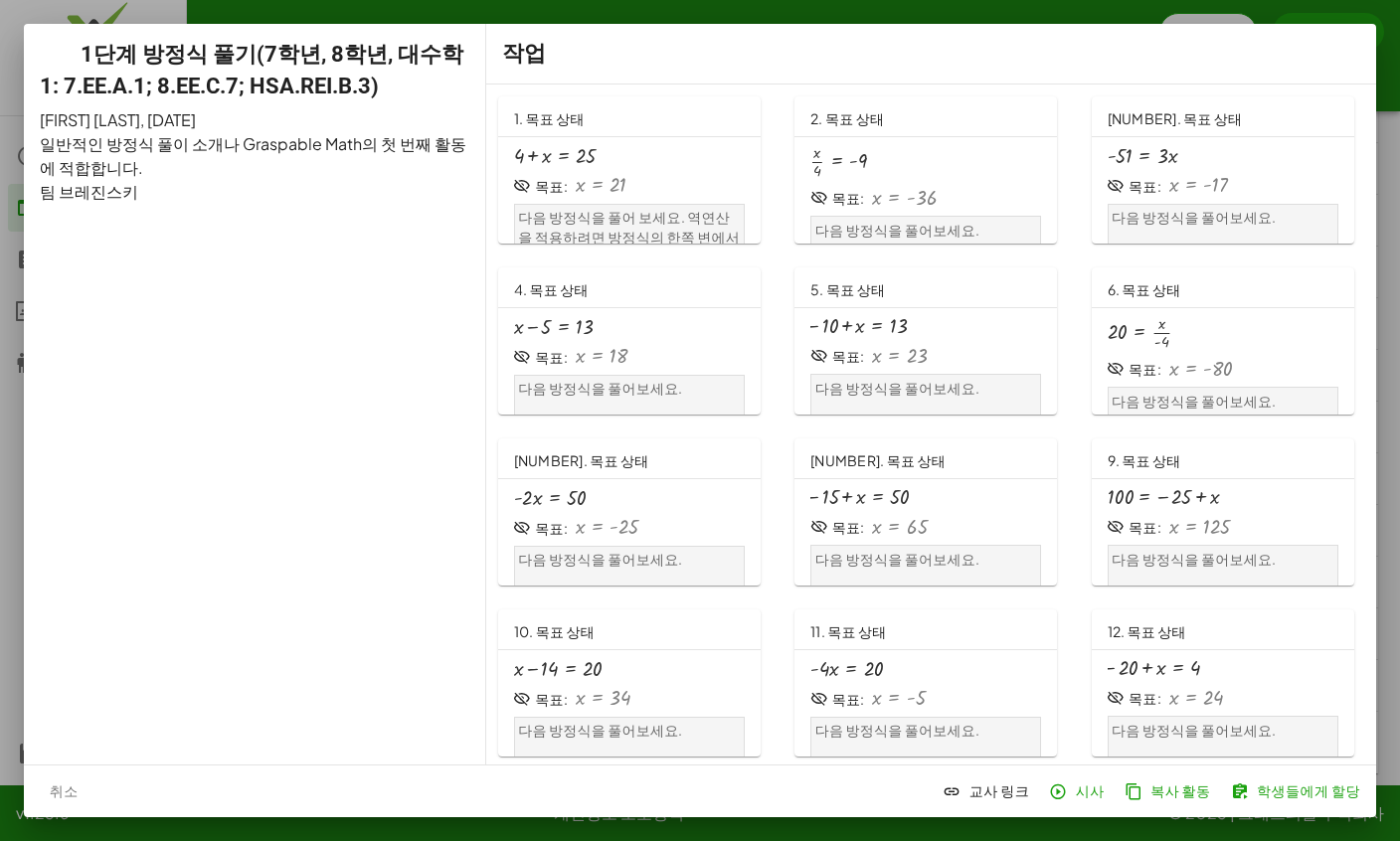 scroll, scrollTop: 0, scrollLeft: 0, axis: both 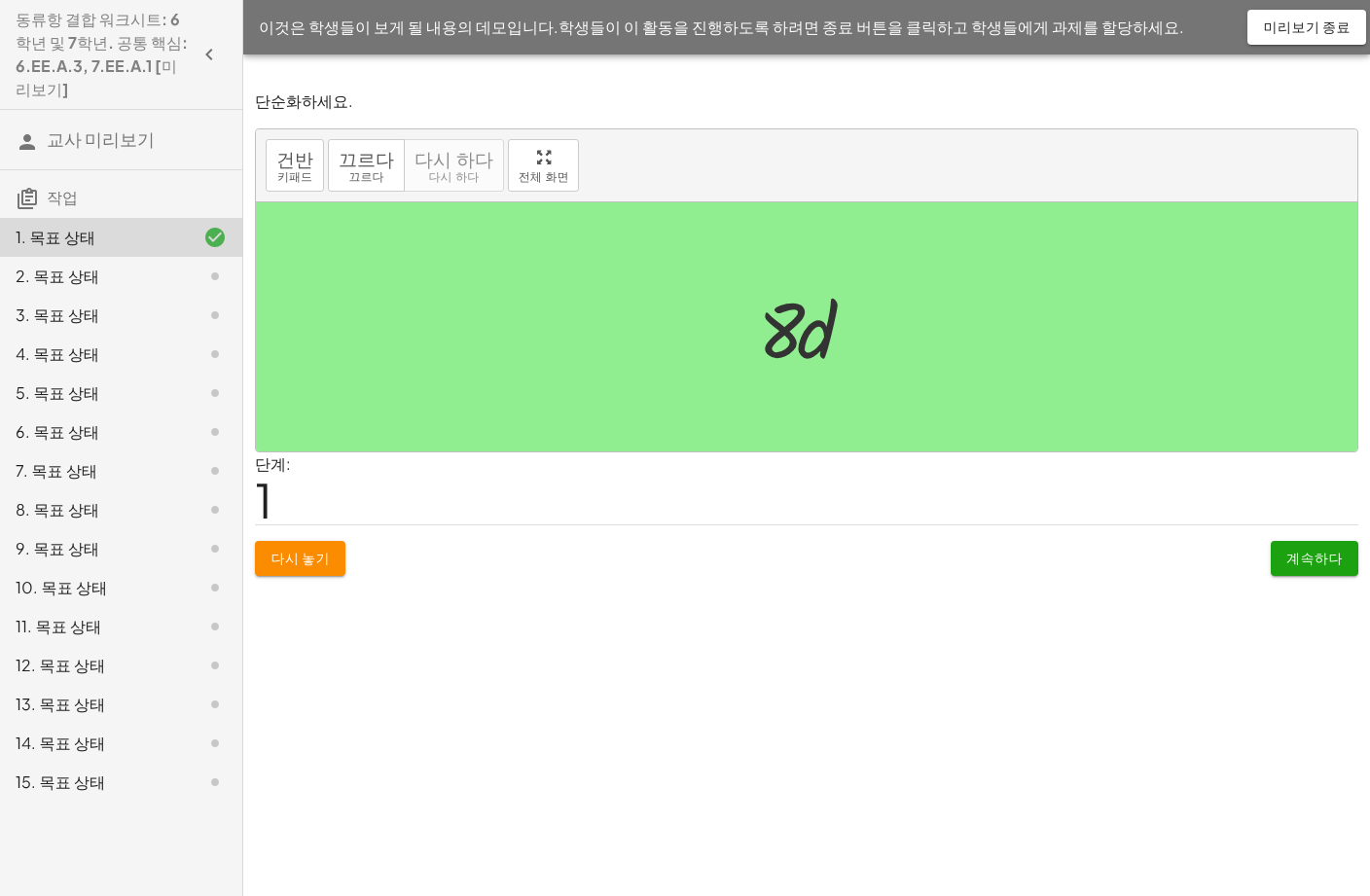 click on "계속하다" at bounding box center [1315, 557] 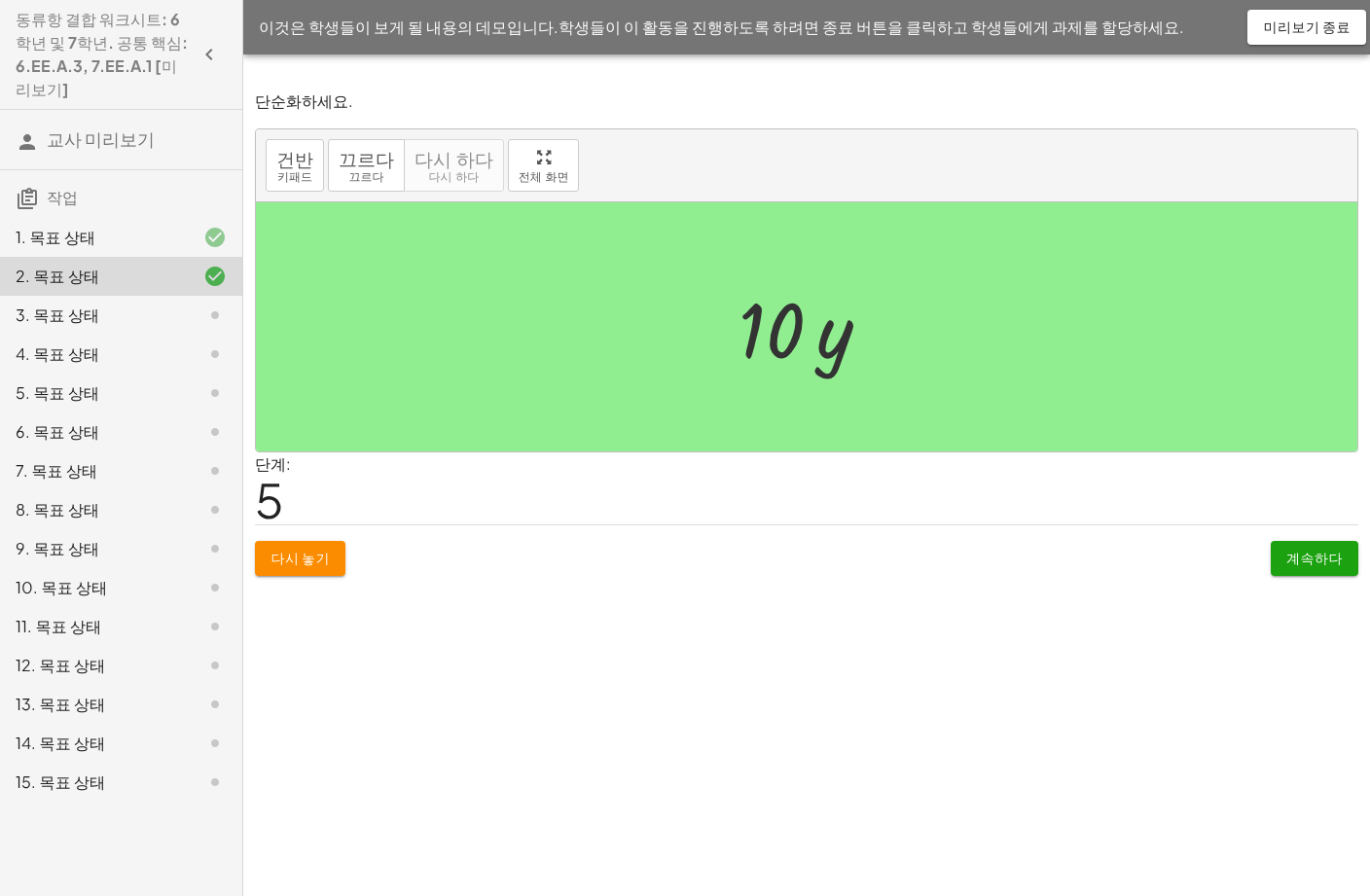click on "계속하다" at bounding box center (1315, 558) 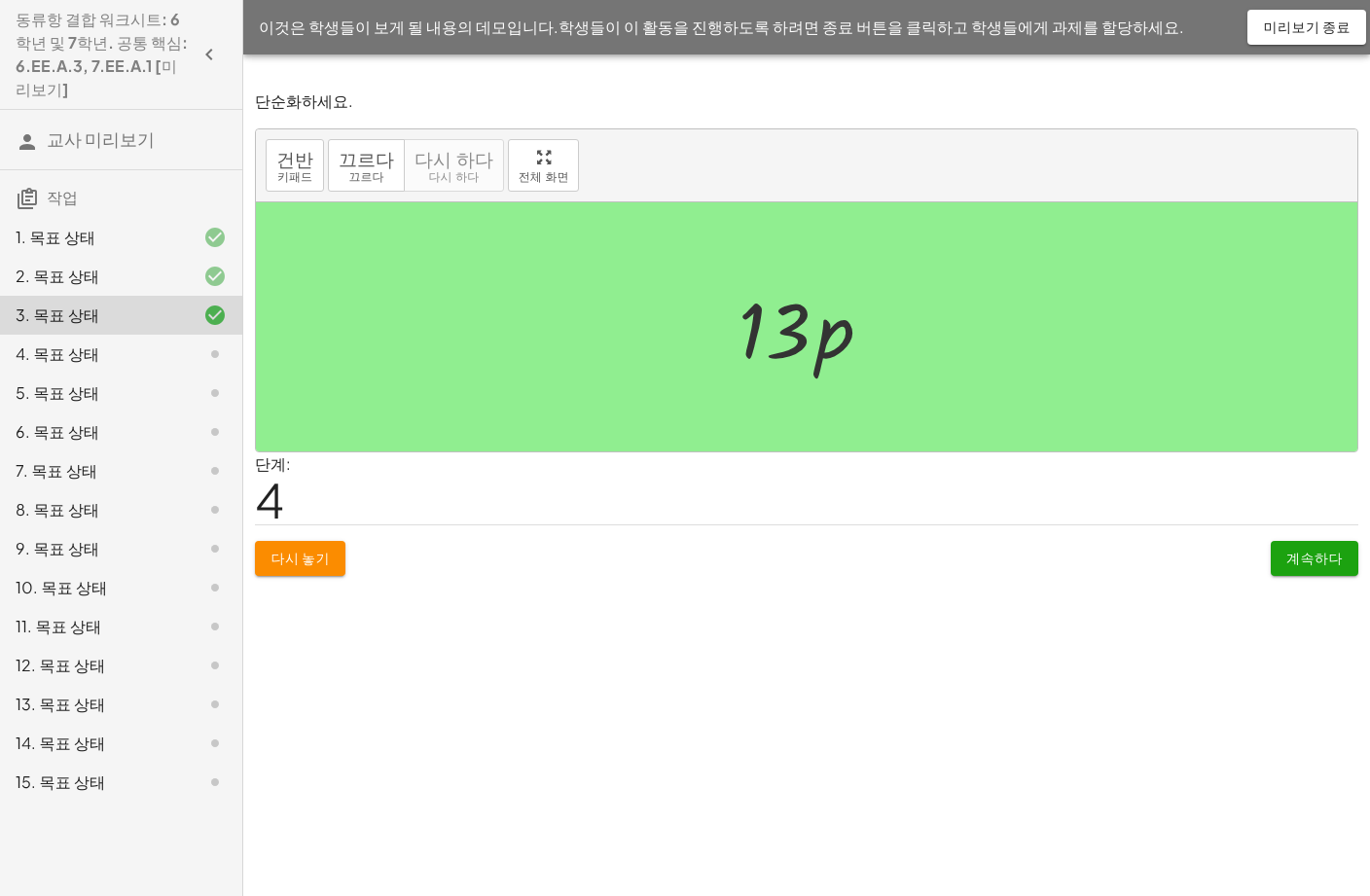 click on "계속하다" at bounding box center [1315, 557] 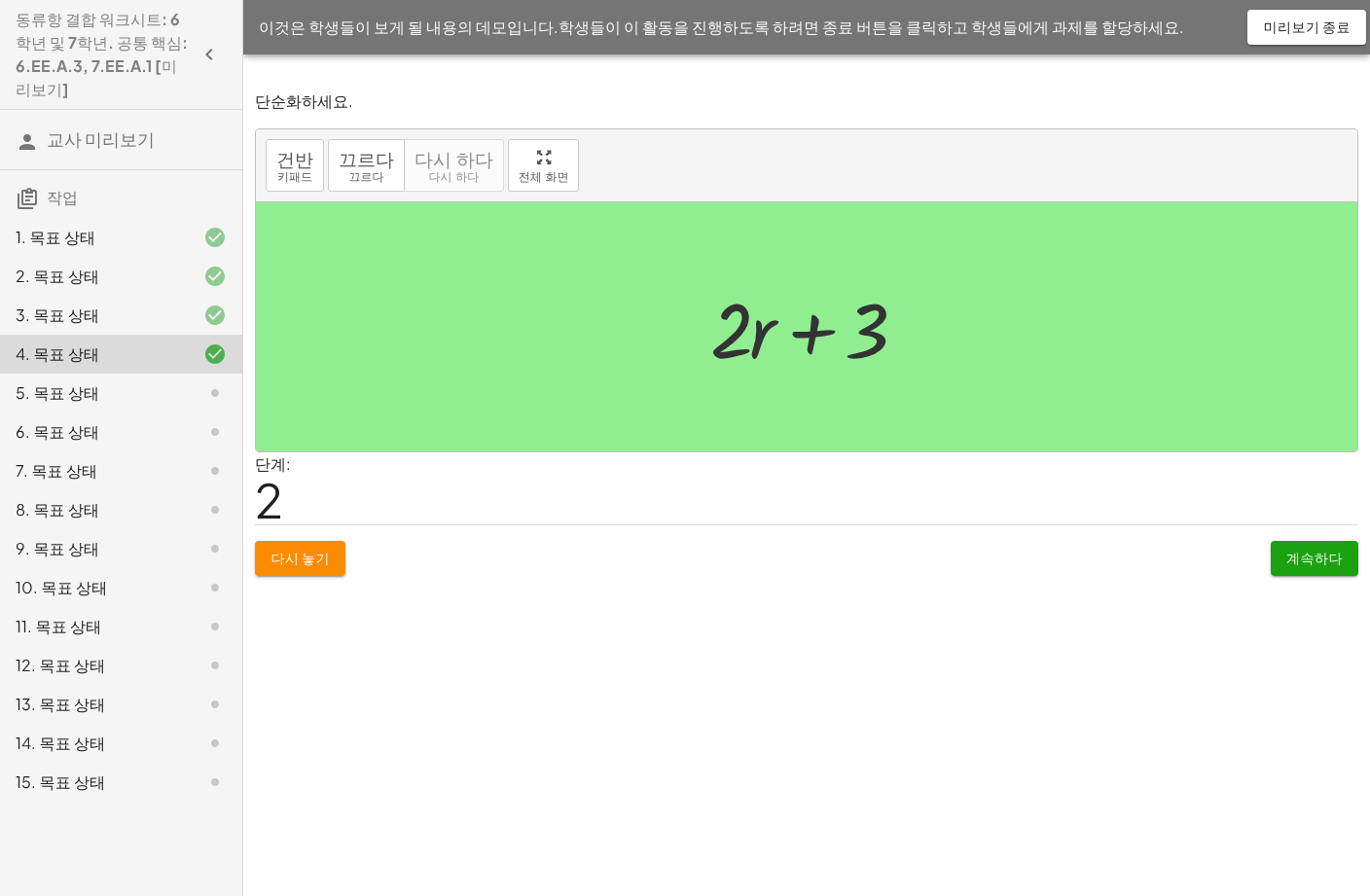 click on "계속하다" at bounding box center [1315, 557] 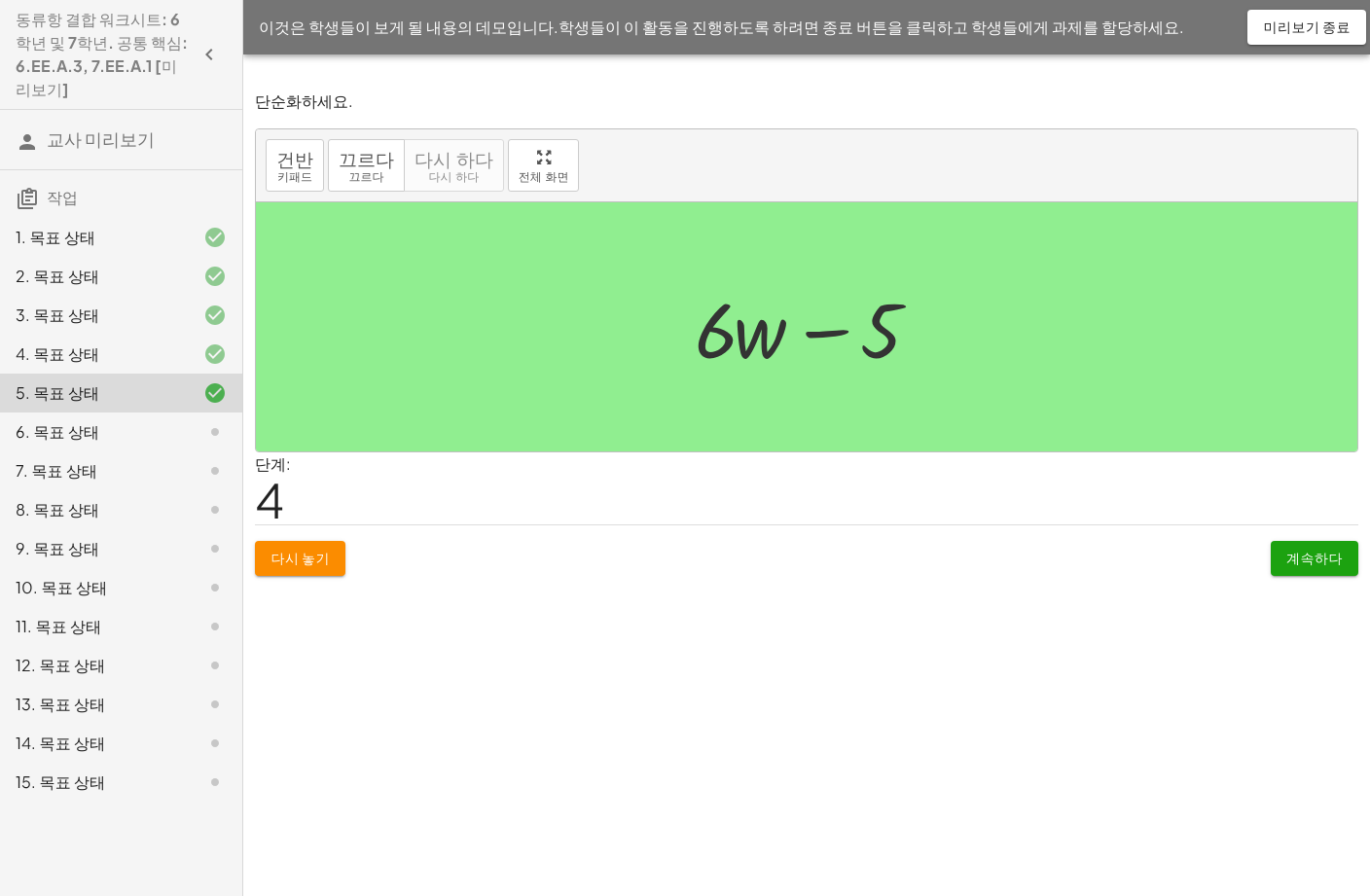 click on "계속하다" at bounding box center [1315, 557] 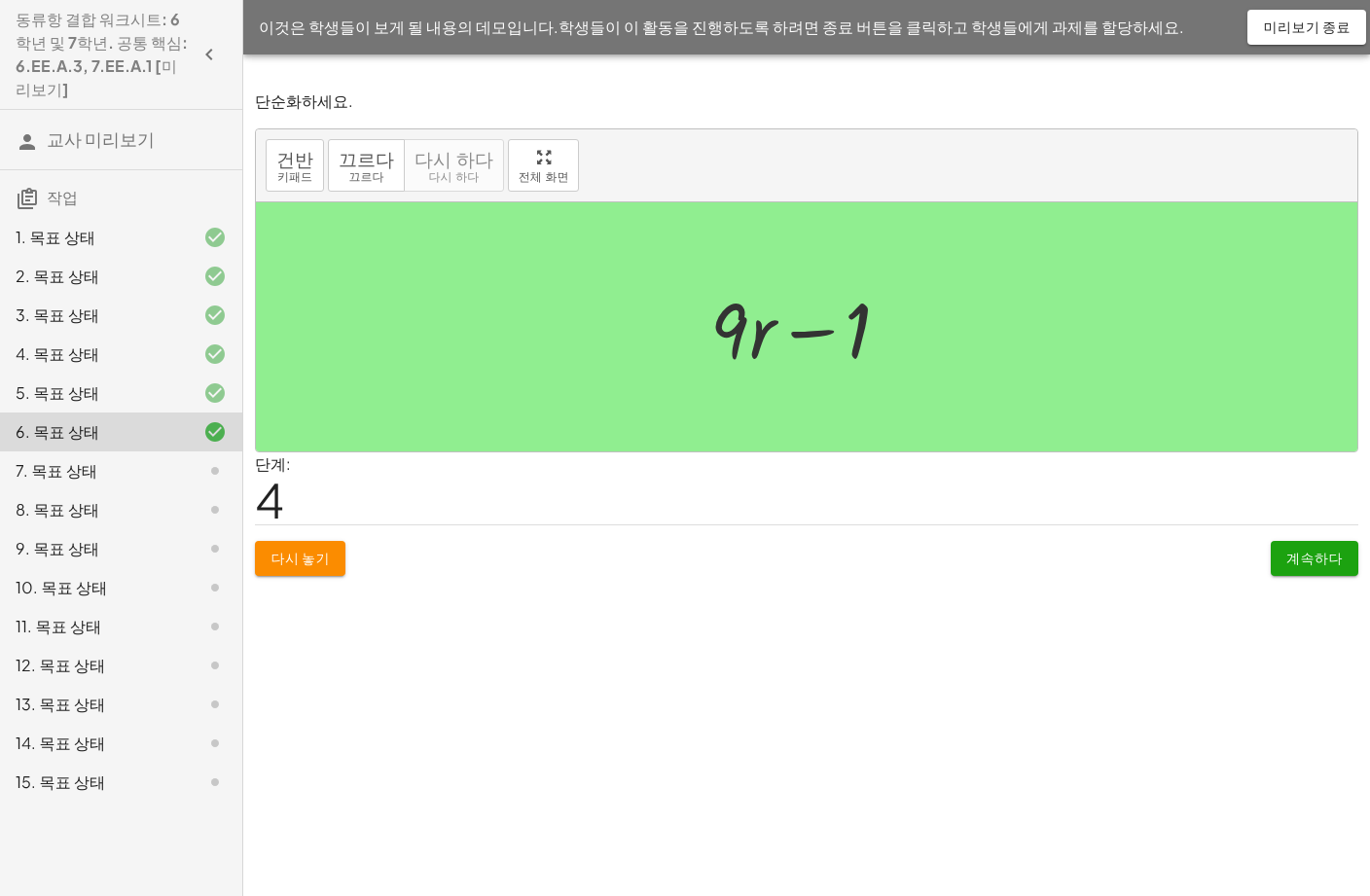 click on "계속하다" at bounding box center [1315, 557] 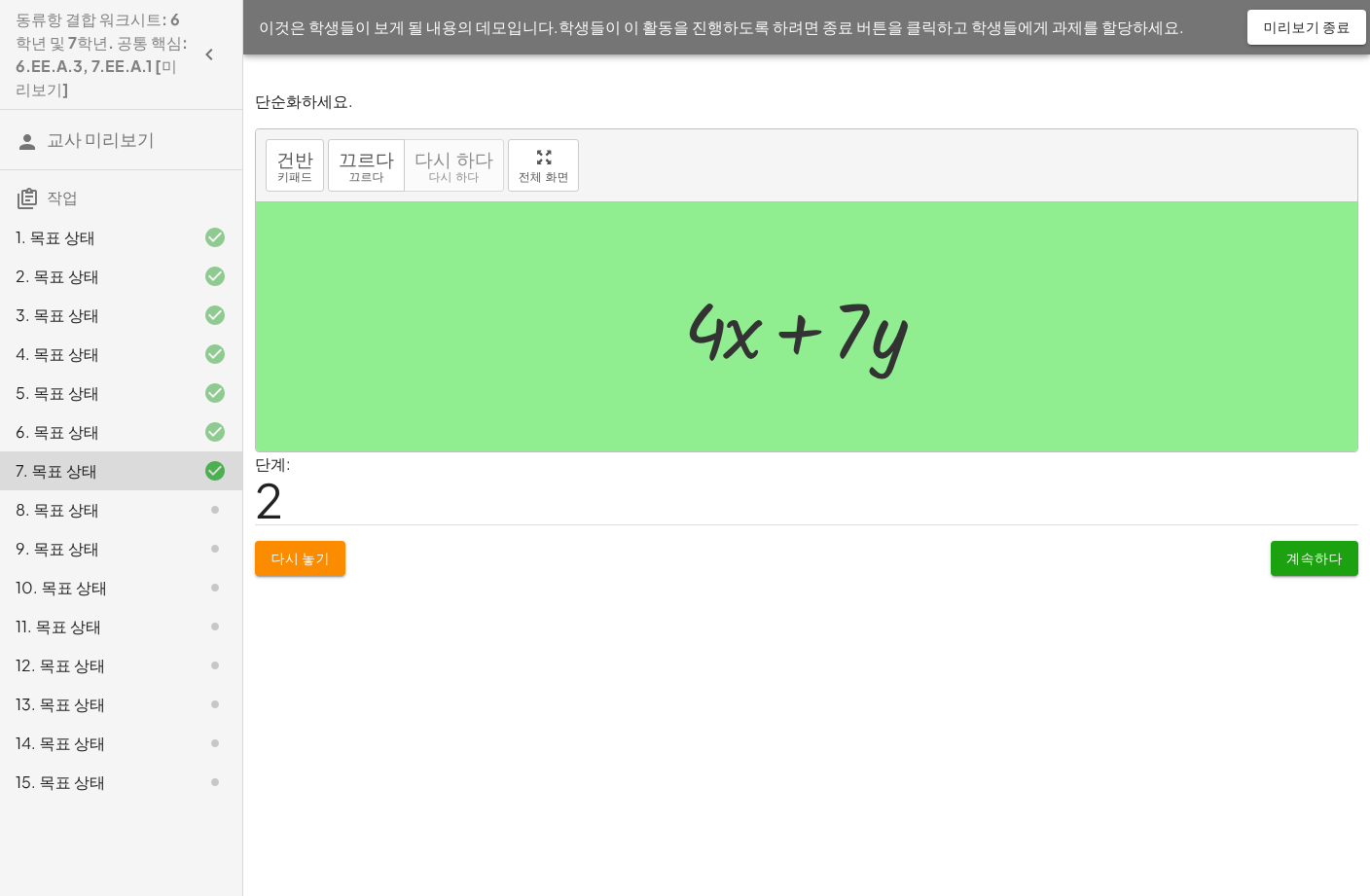 click on "계속하다" at bounding box center [1315, 557] 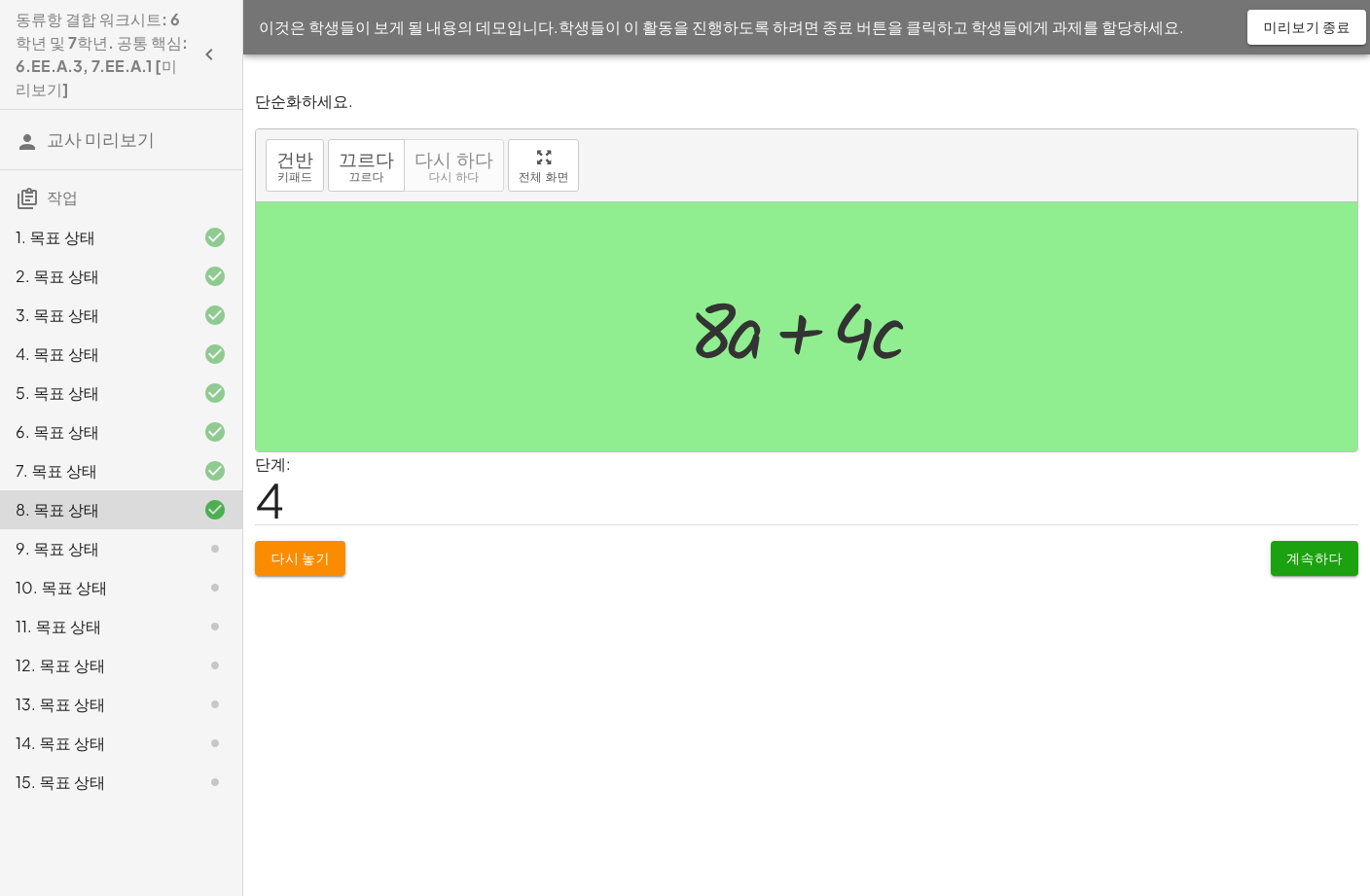 click on "계속하다" at bounding box center (1315, 557) 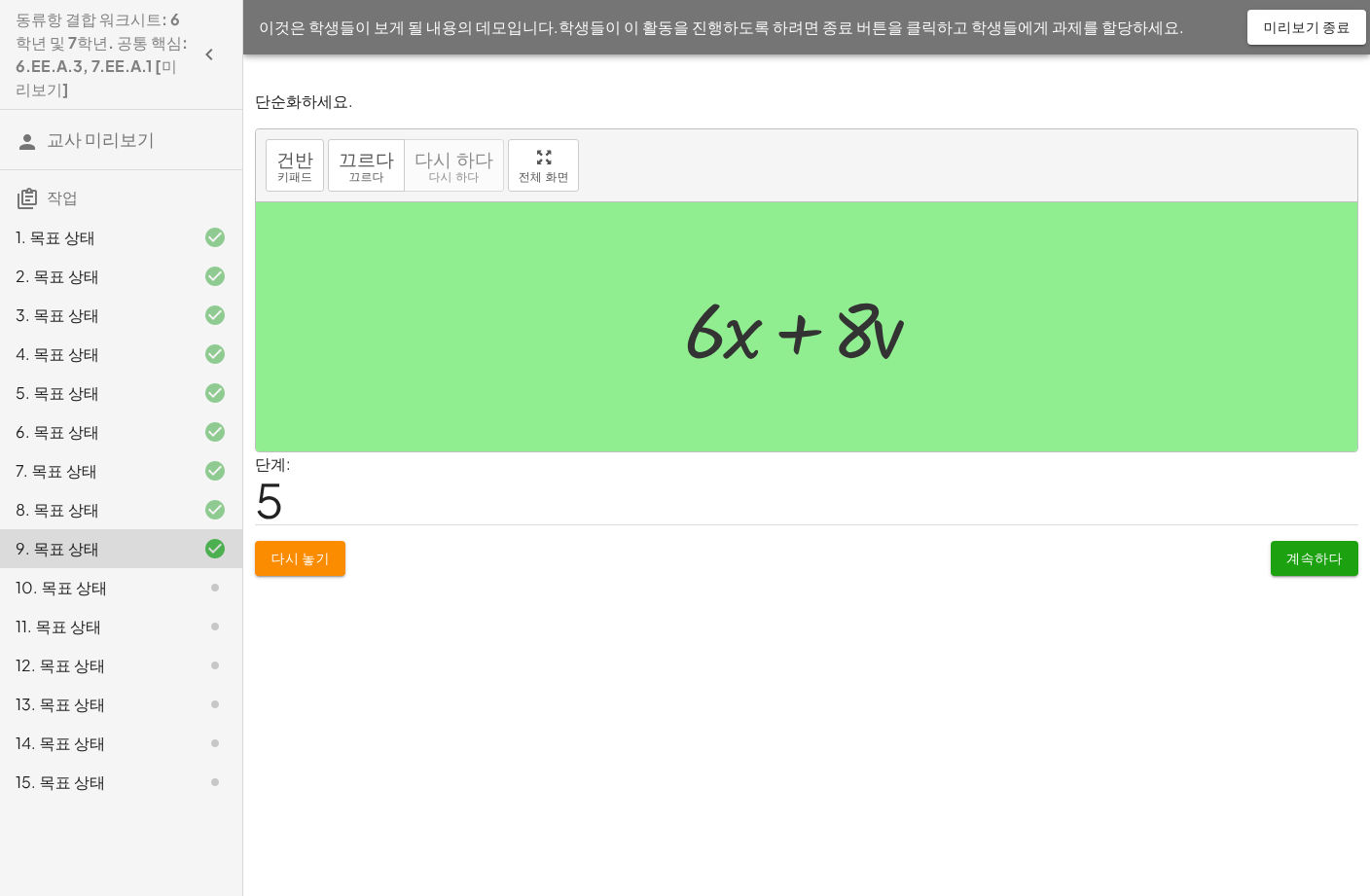 click on "계속하다" at bounding box center (1315, 557) 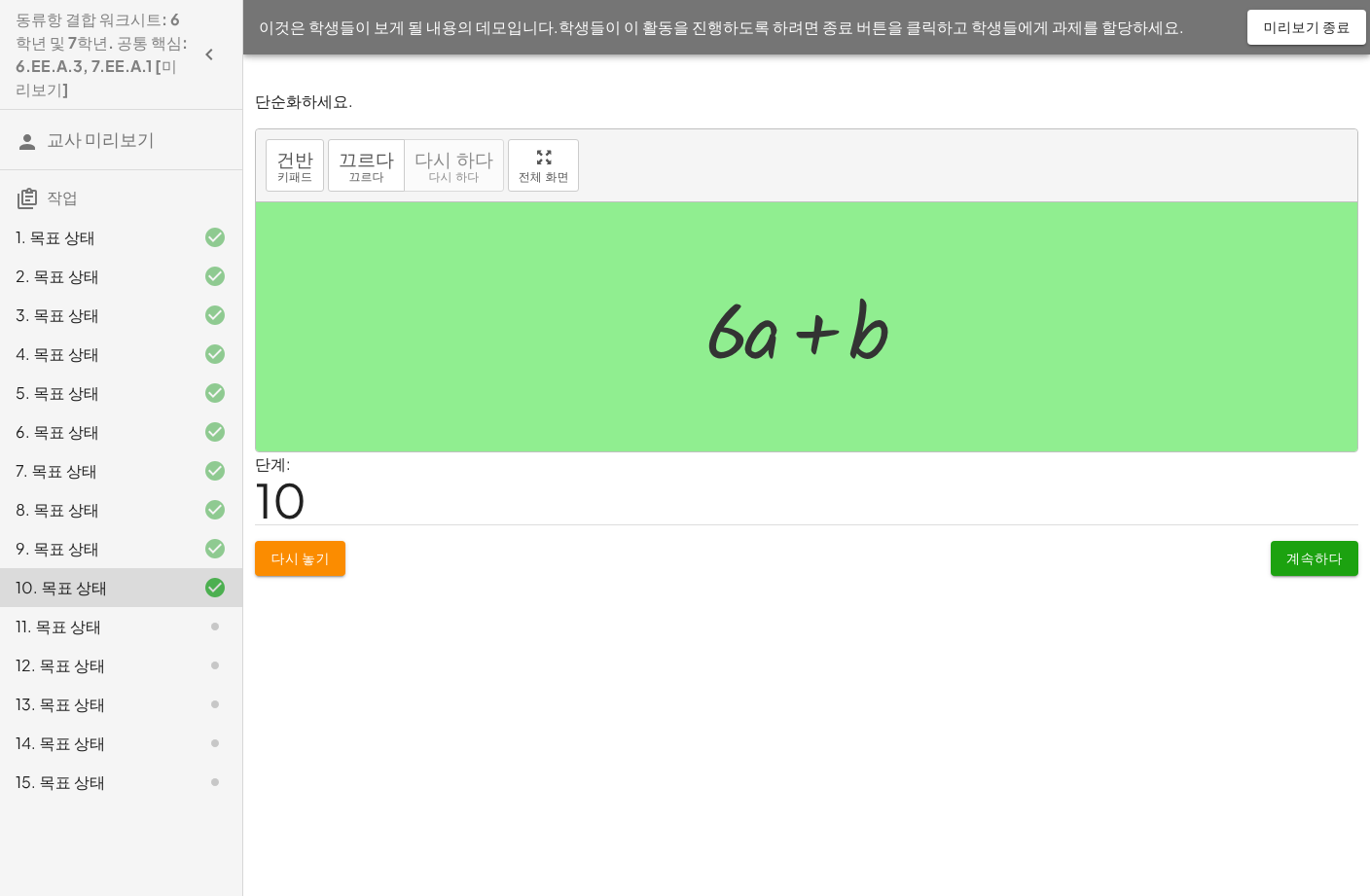 click on "계속하다" at bounding box center (1315, 558) 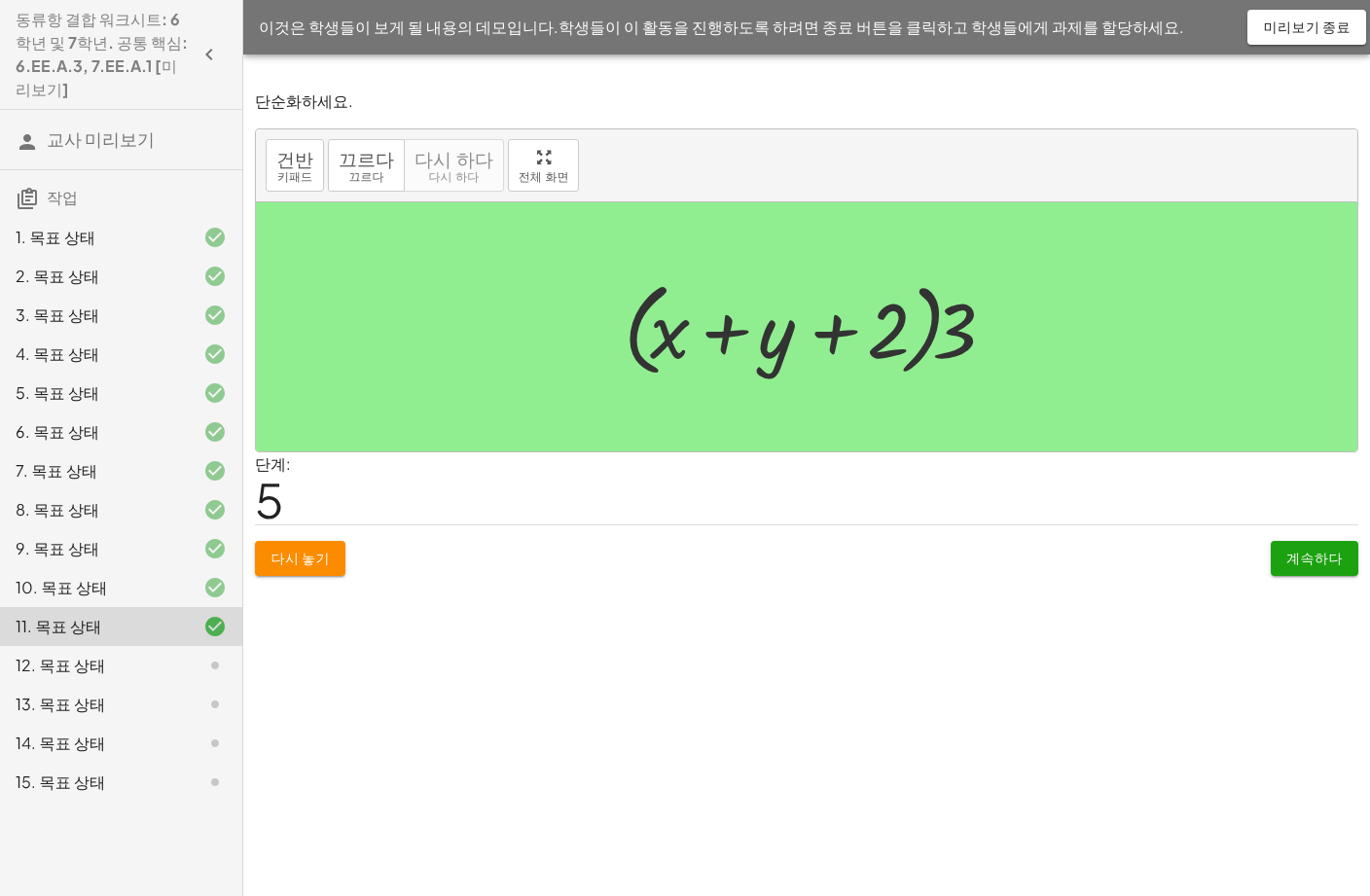 click on "계속하다" at bounding box center [1315, 558] 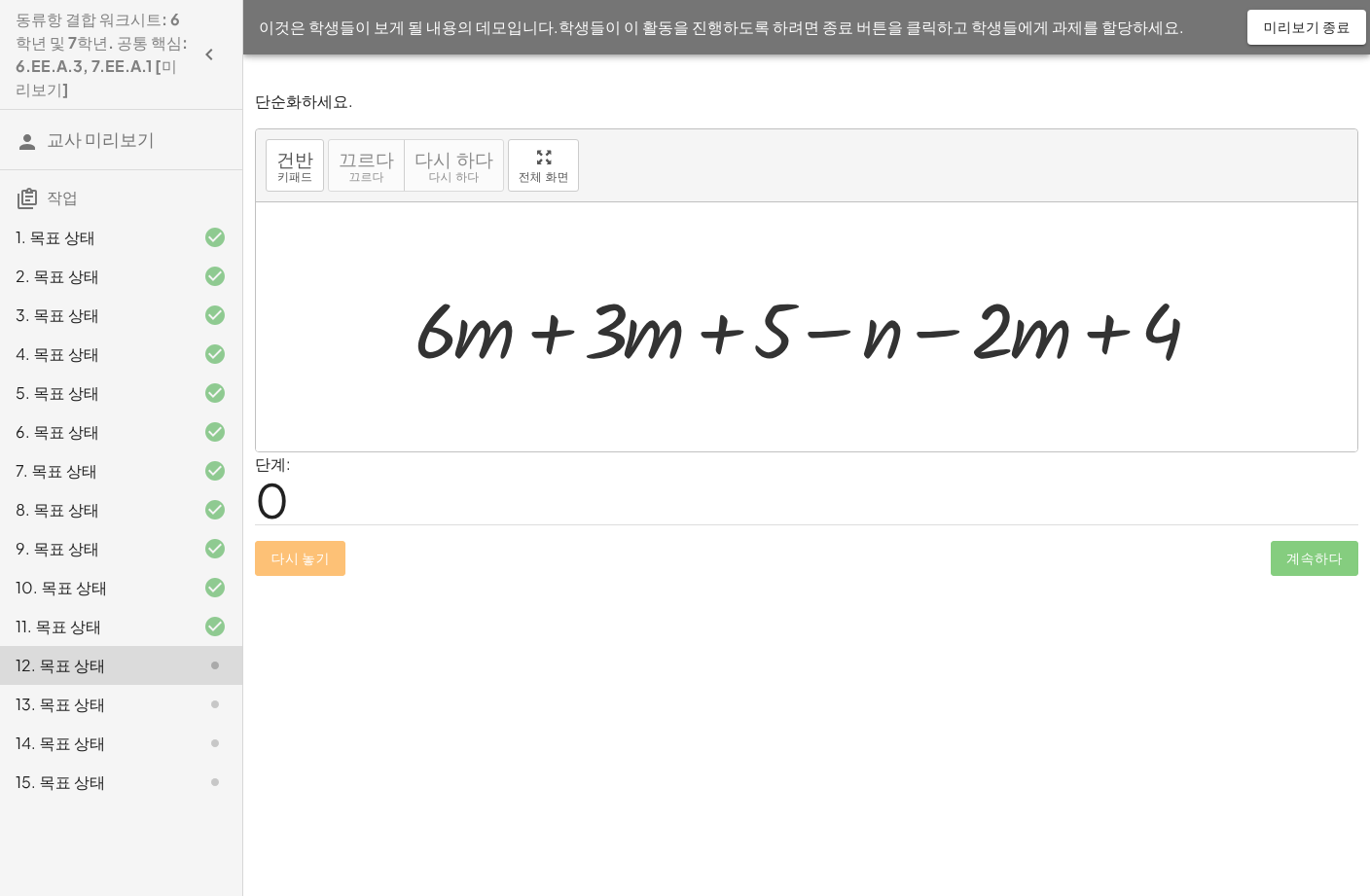 scroll, scrollTop: 48, scrollLeft: 0, axis: vertical 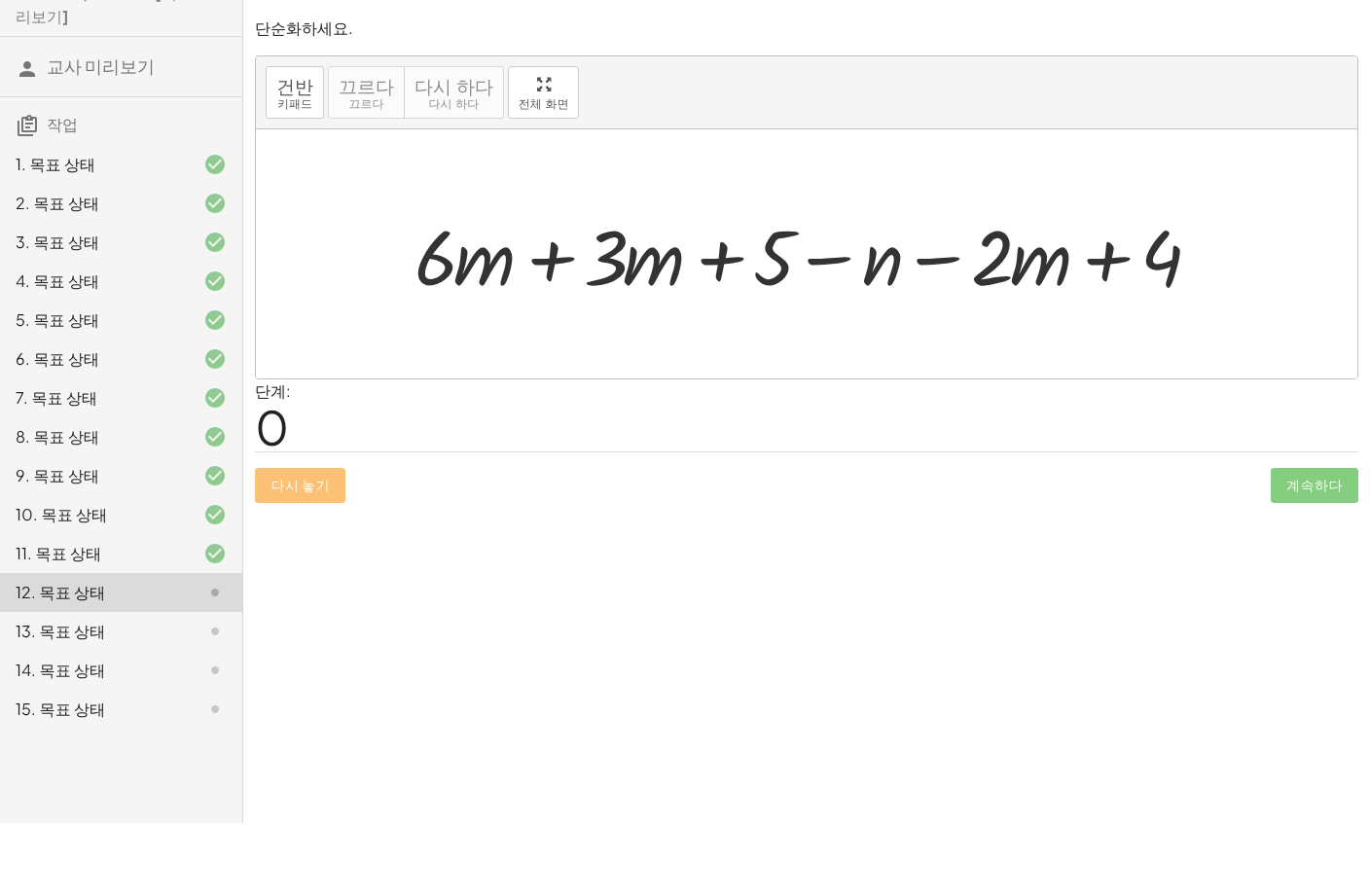 click on "15. 목표 상태" 